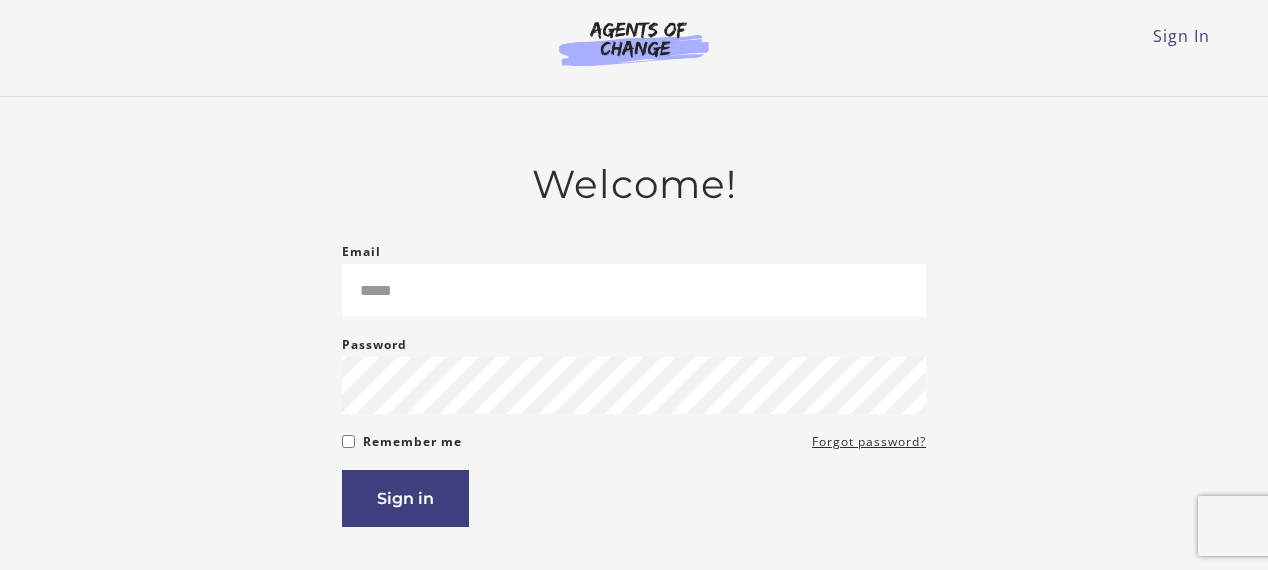 scroll, scrollTop: 0, scrollLeft: 0, axis: both 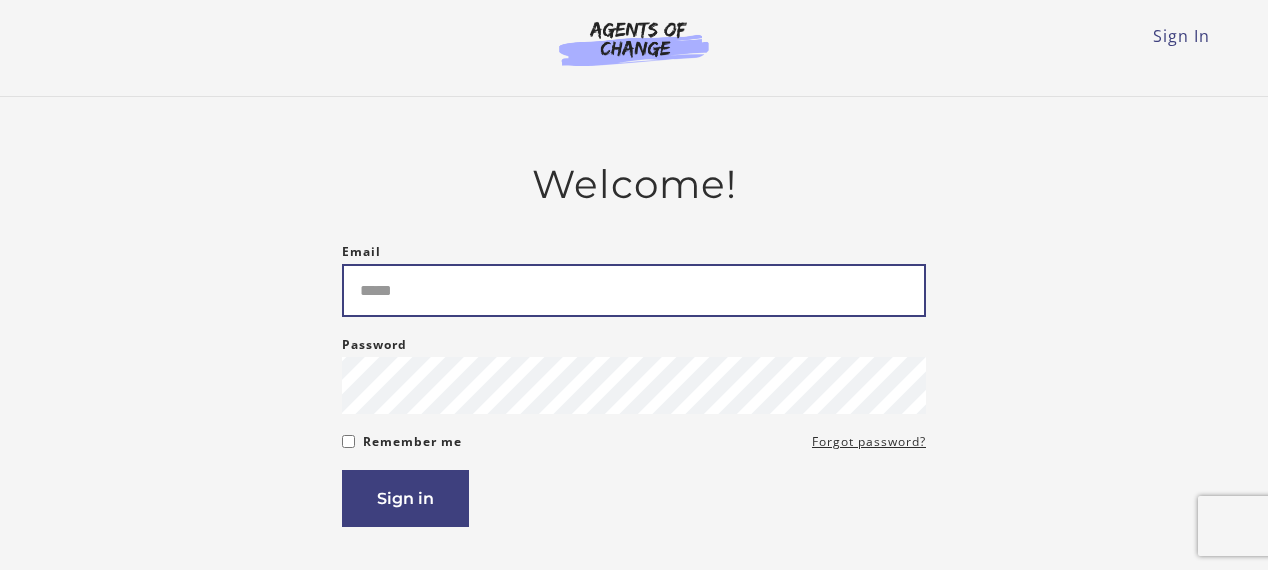click on "Email" at bounding box center (634, 290) 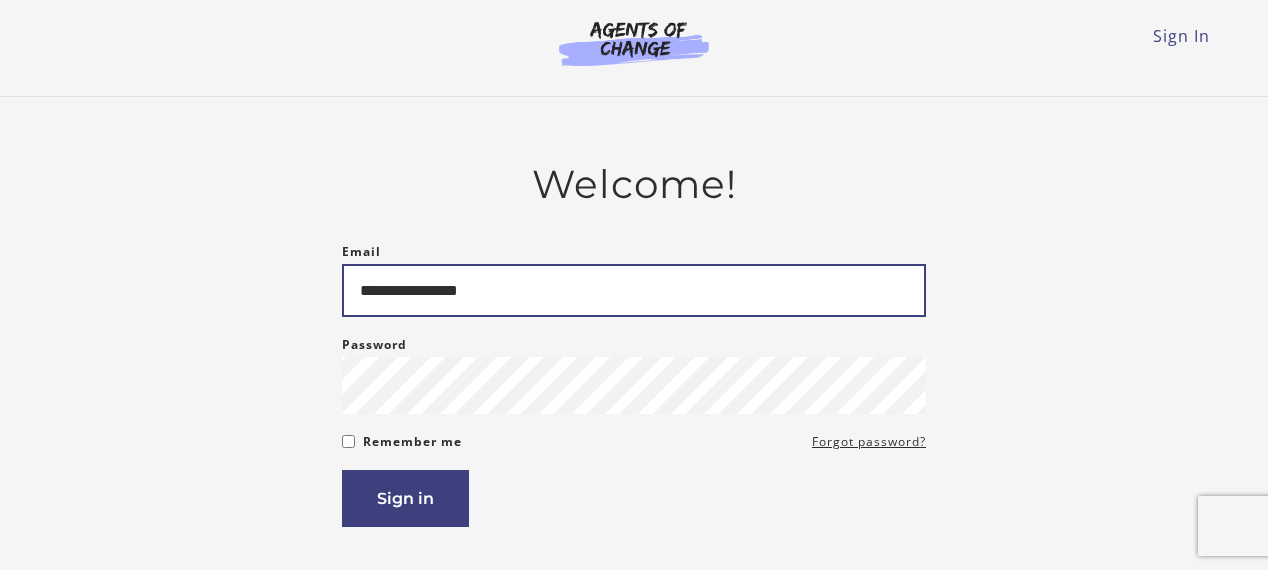 type on "**********" 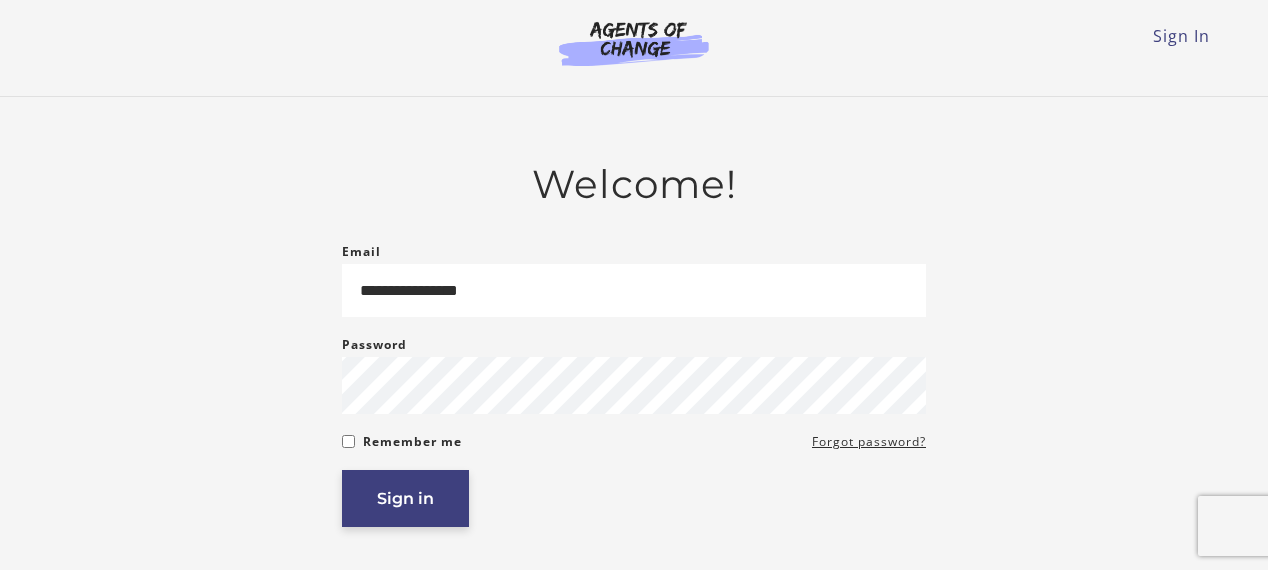 click on "Sign in" at bounding box center [405, 498] 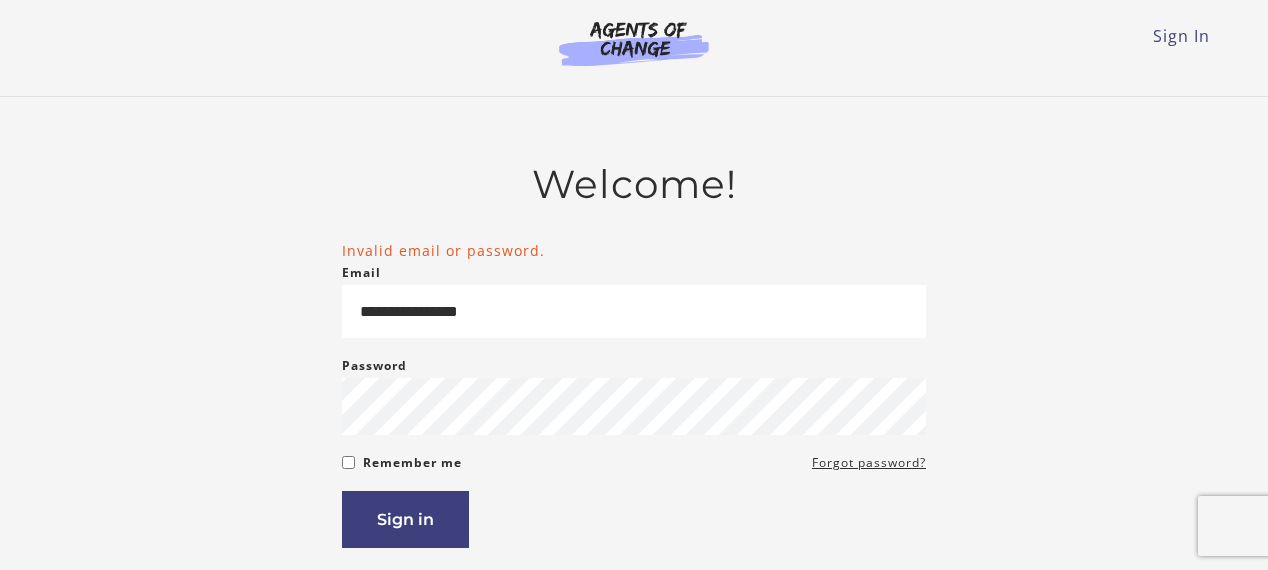 scroll, scrollTop: 0, scrollLeft: 0, axis: both 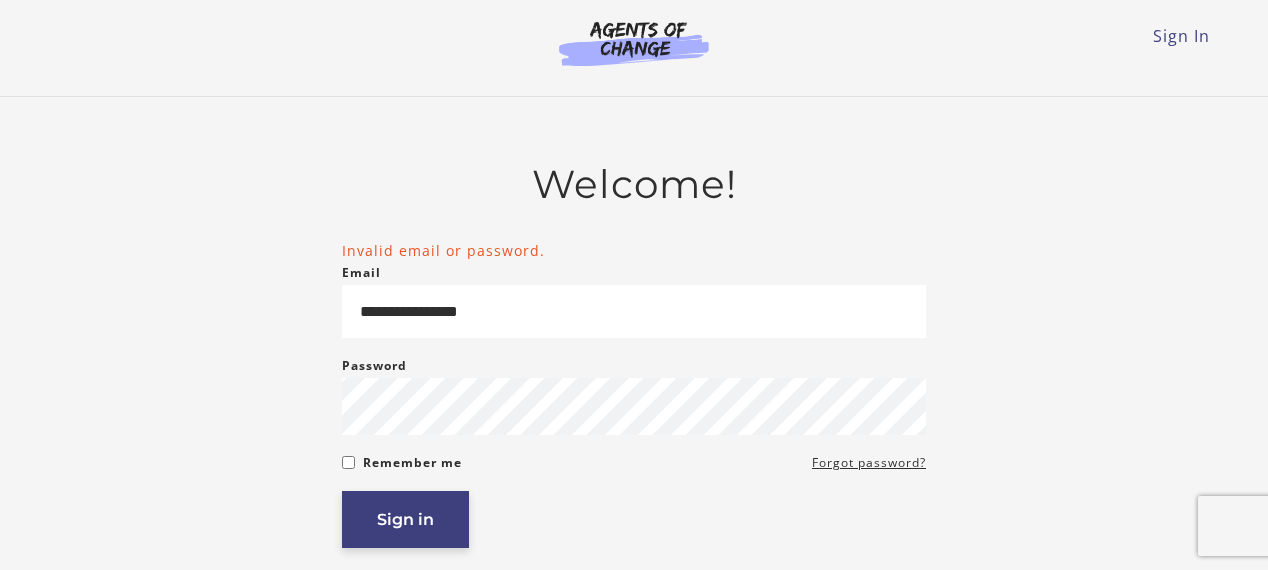 click on "Sign in" at bounding box center (405, 519) 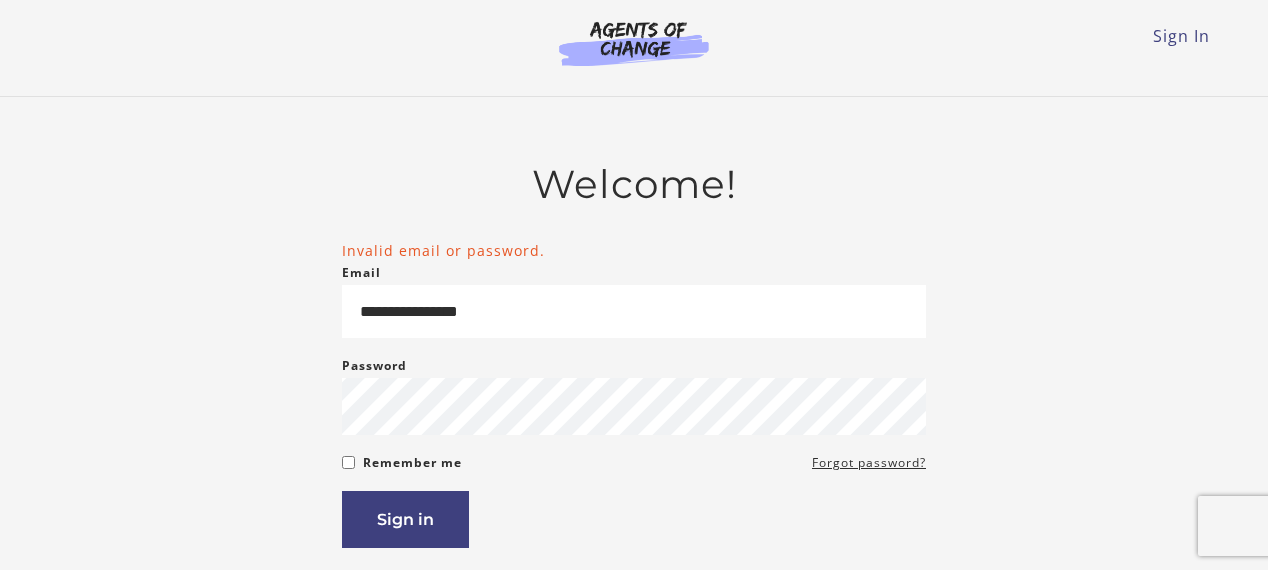 scroll, scrollTop: 0, scrollLeft: 0, axis: both 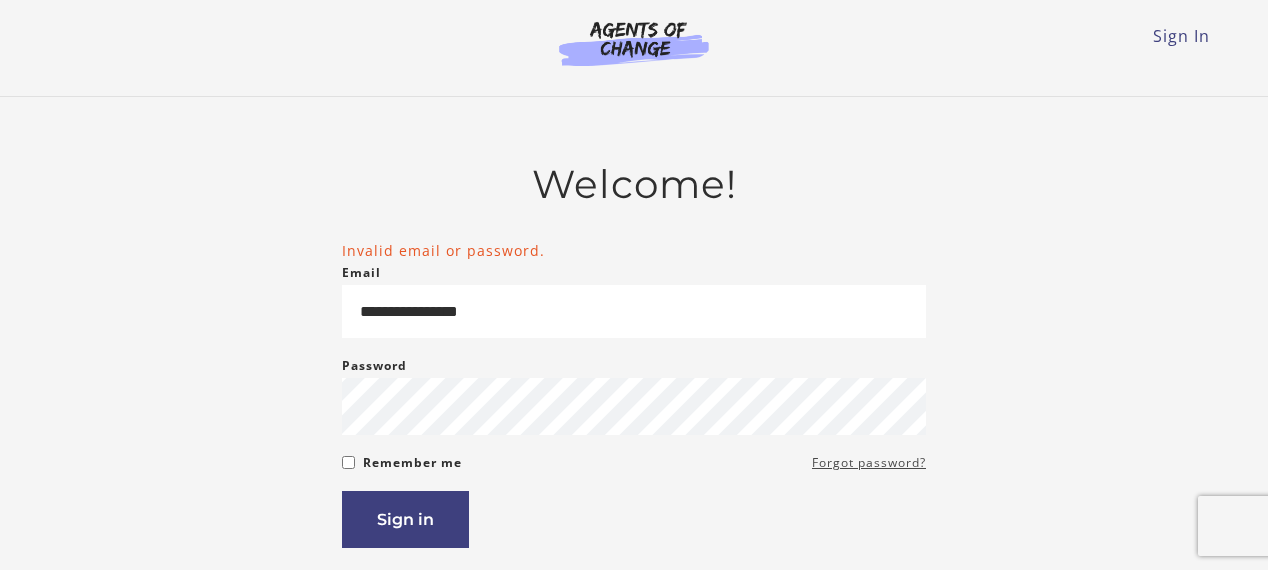 click on "Forgot password?" at bounding box center (869, 463) 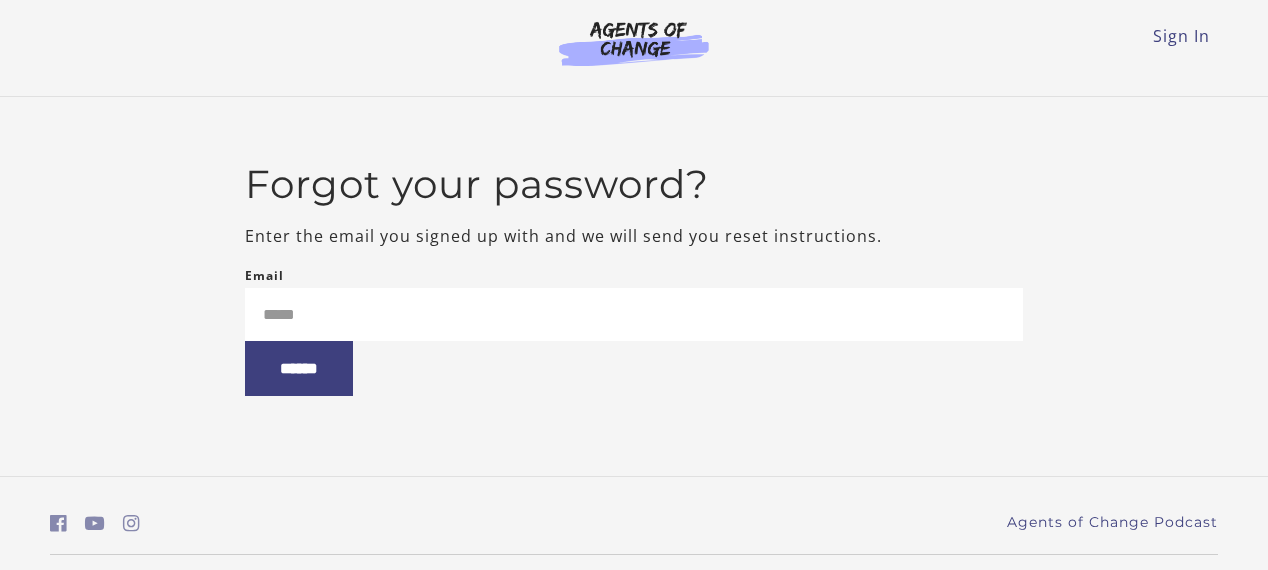 scroll, scrollTop: 0, scrollLeft: 0, axis: both 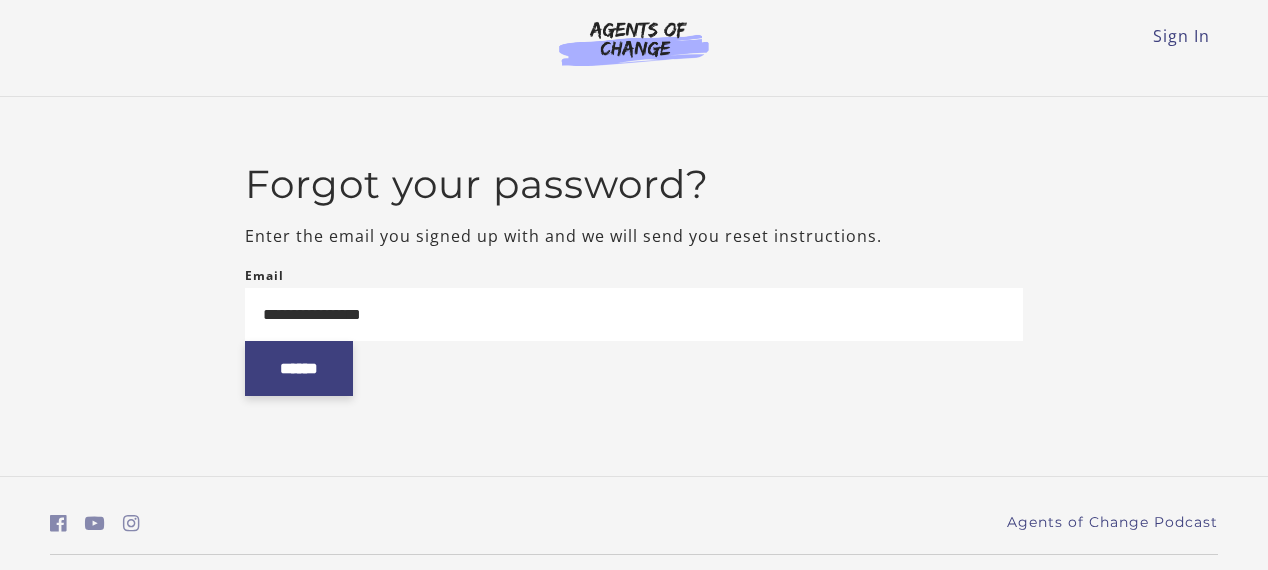 type on "**********" 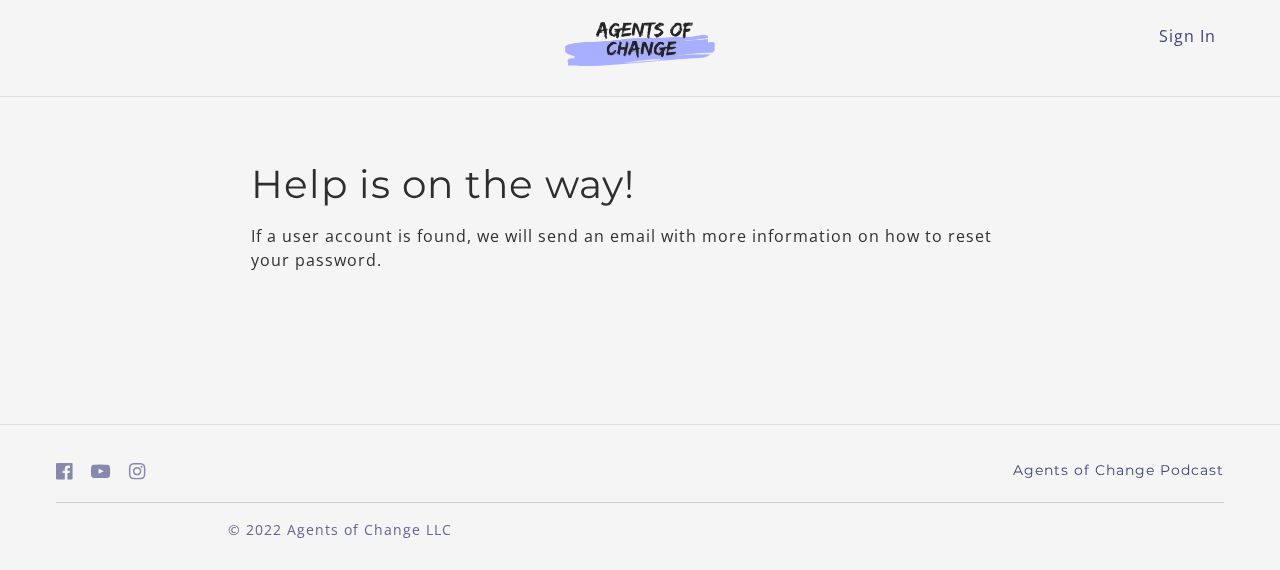 scroll, scrollTop: 0, scrollLeft: 0, axis: both 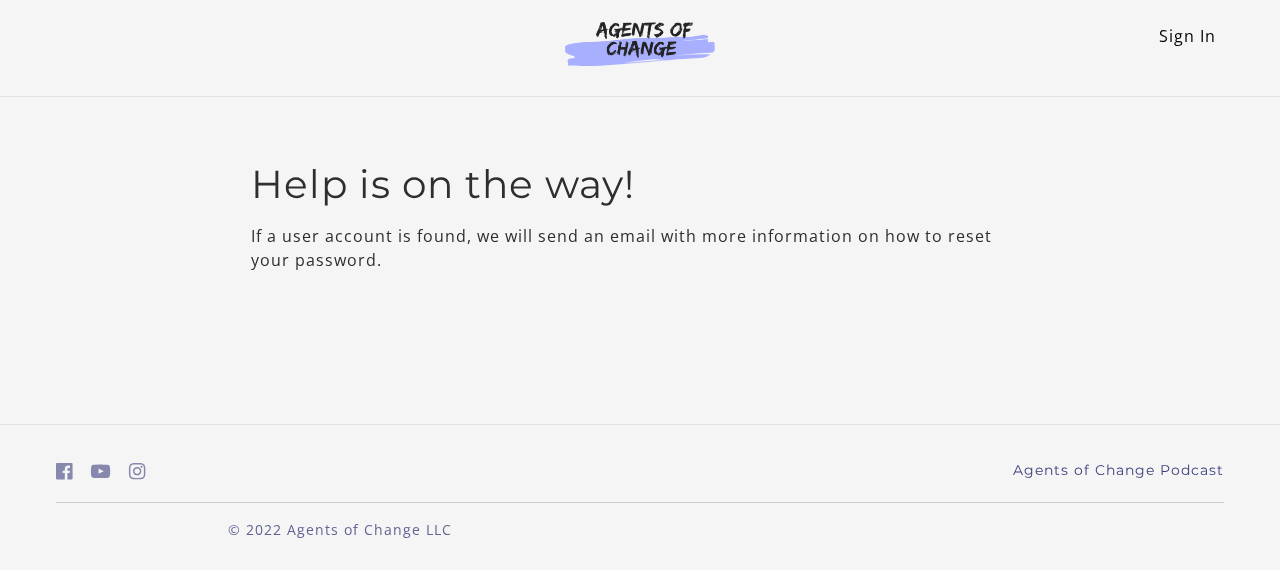 click on "Sign In" at bounding box center (1187, 36) 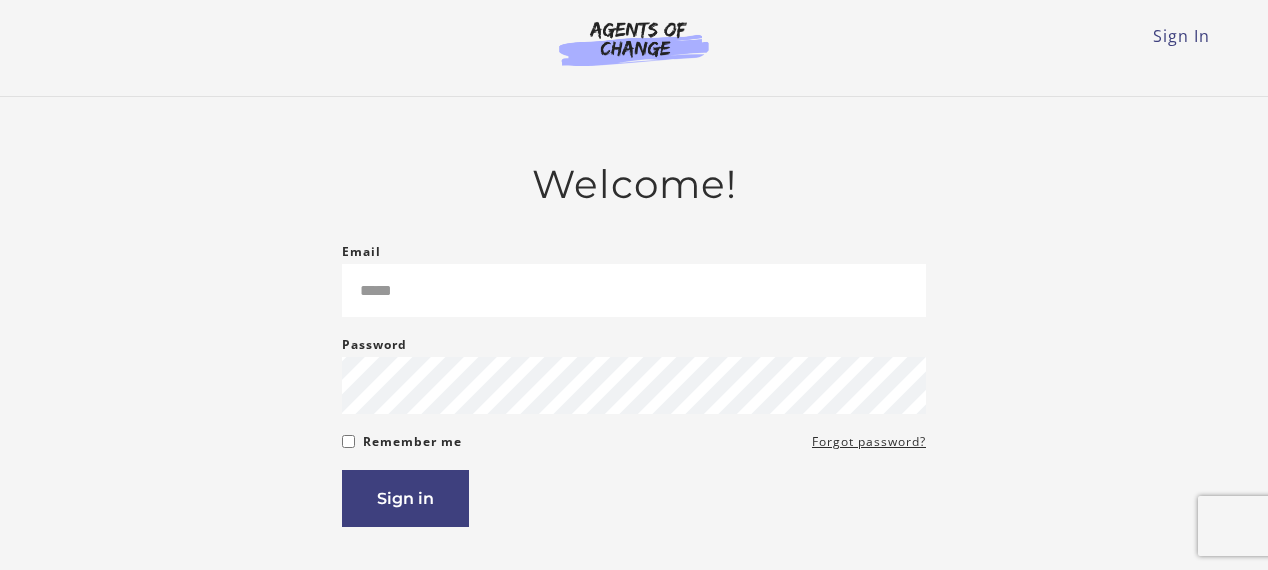 scroll, scrollTop: 0, scrollLeft: 0, axis: both 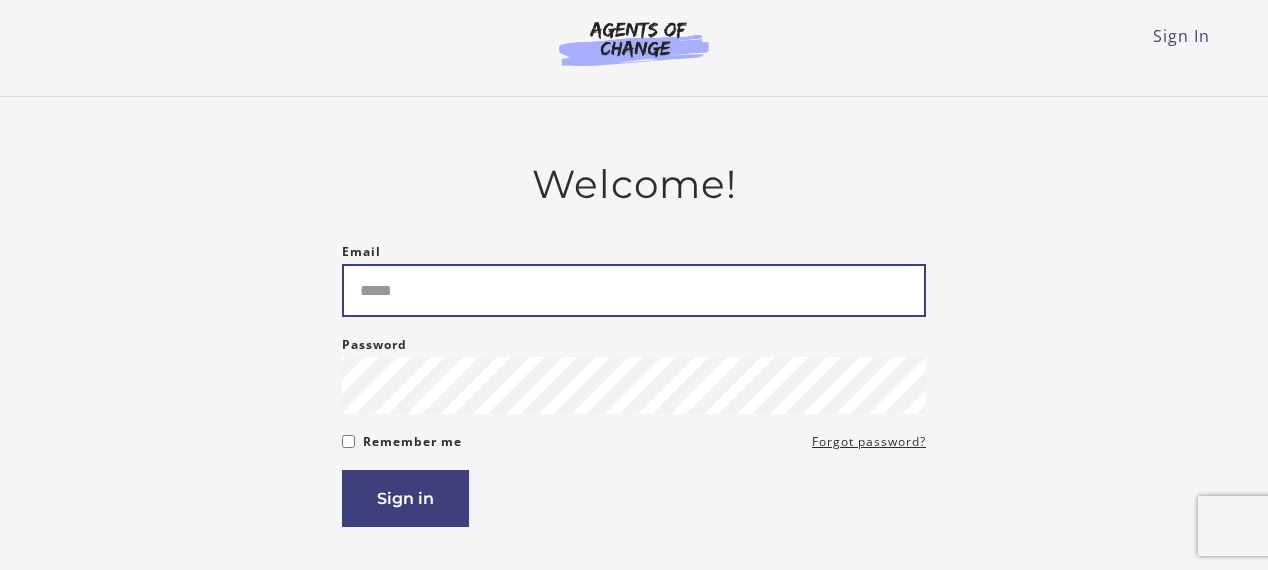 click on "Email" at bounding box center [634, 290] 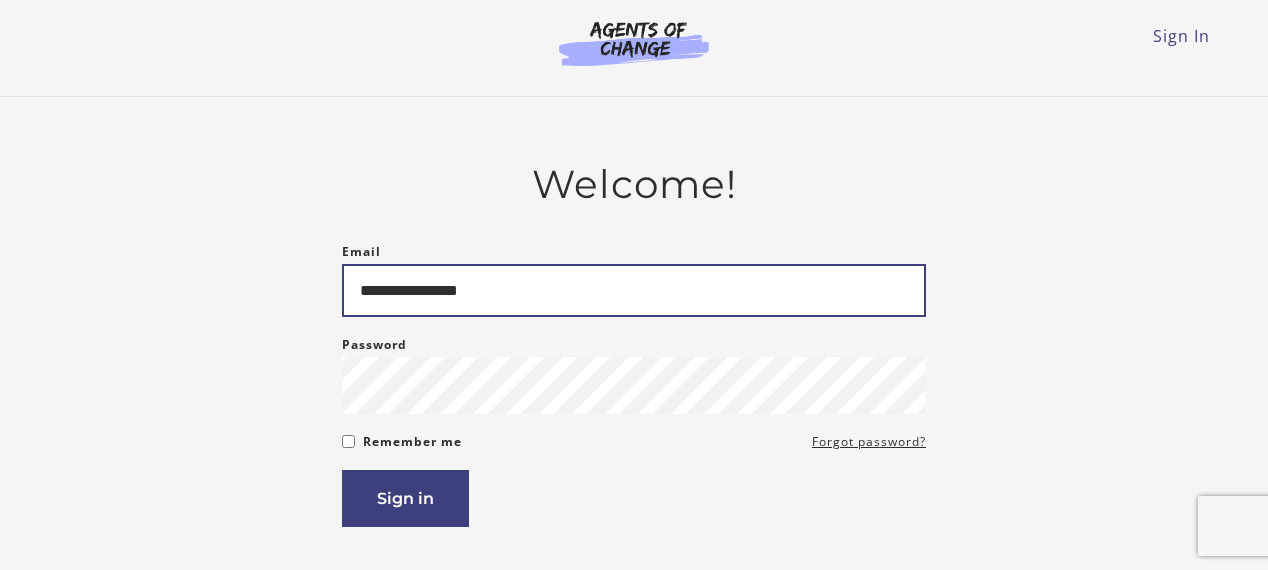type on "**********" 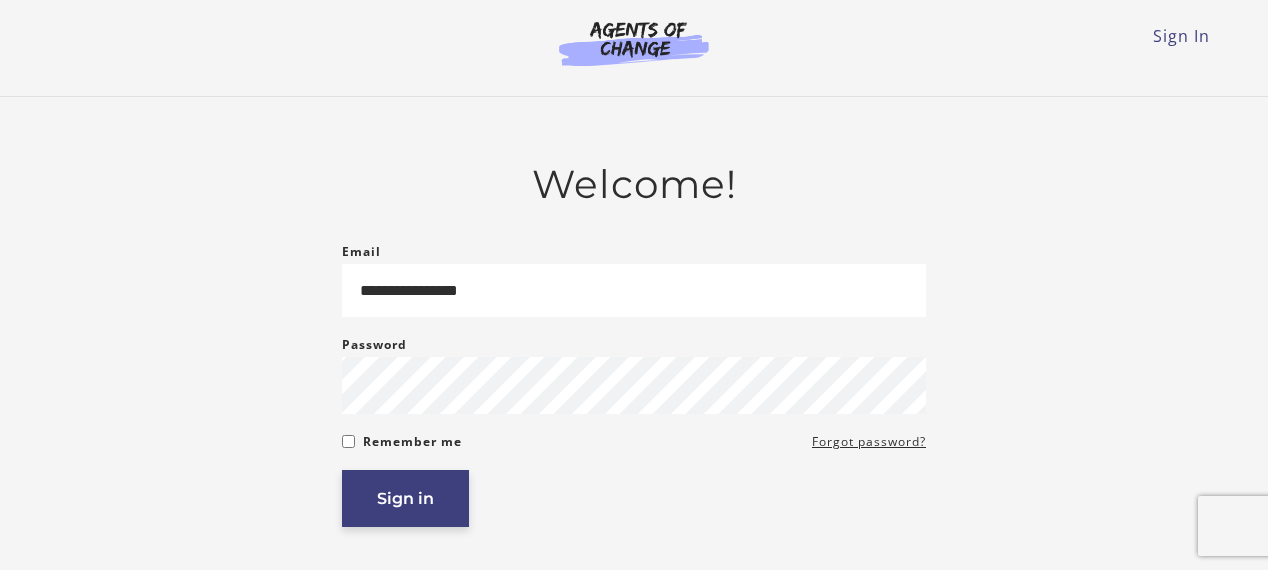 click on "Sign in" at bounding box center (405, 498) 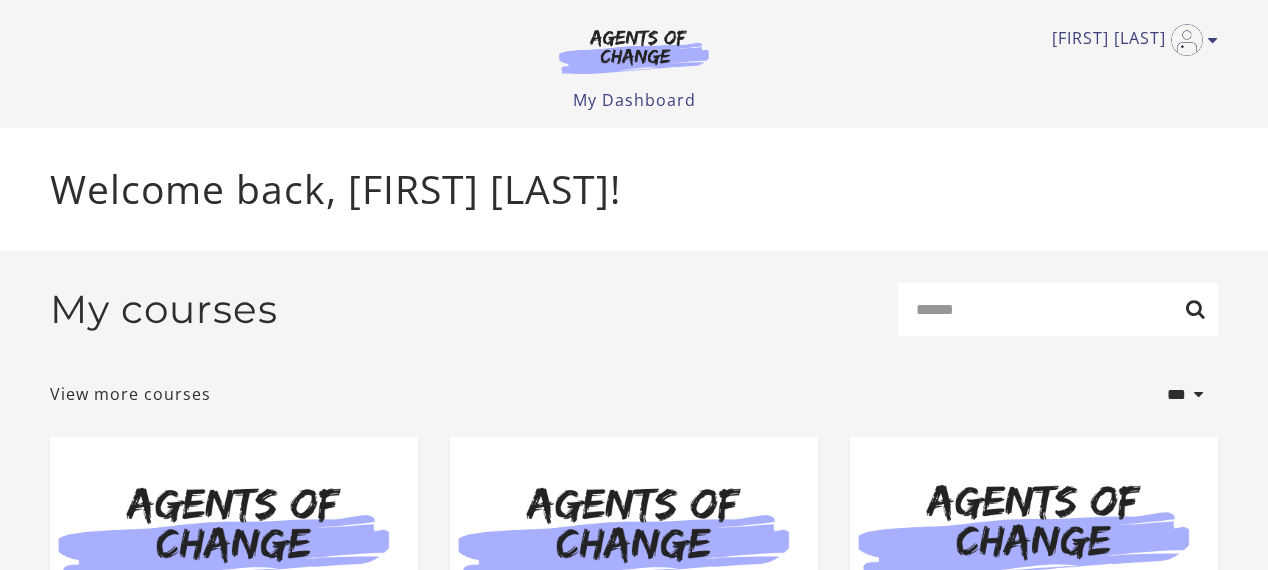 scroll, scrollTop: 0, scrollLeft: 0, axis: both 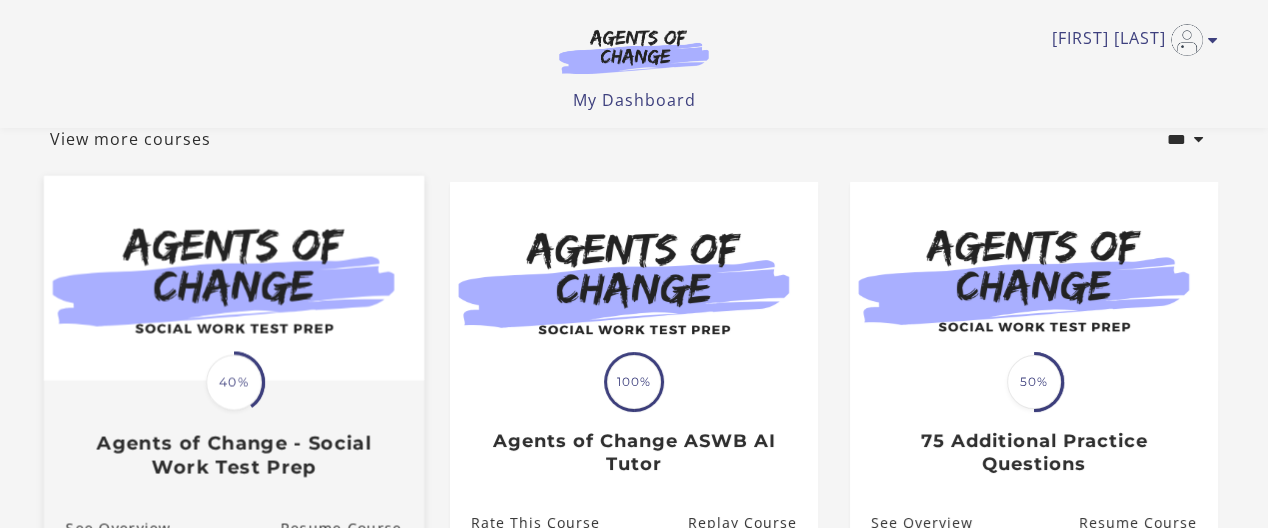 click at bounding box center (234, 278) 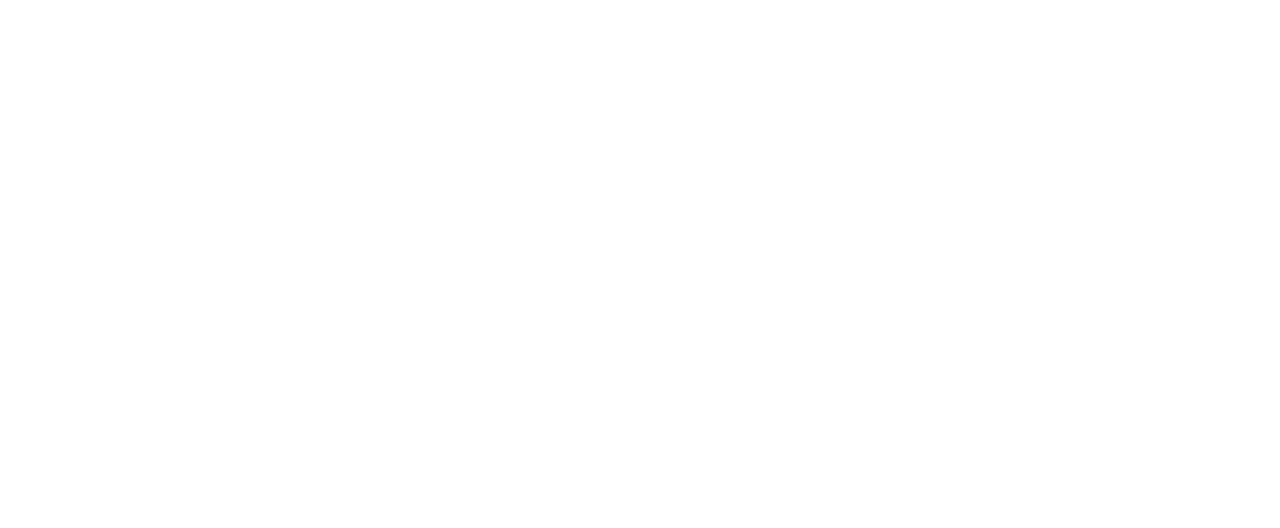 scroll, scrollTop: 0, scrollLeft: 0, axis: both 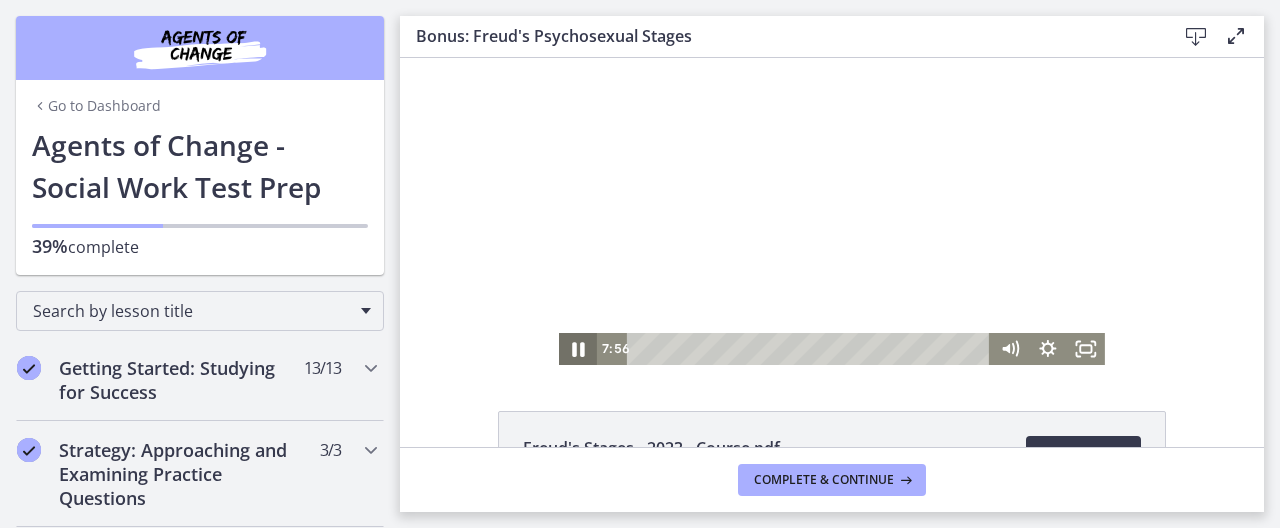 click 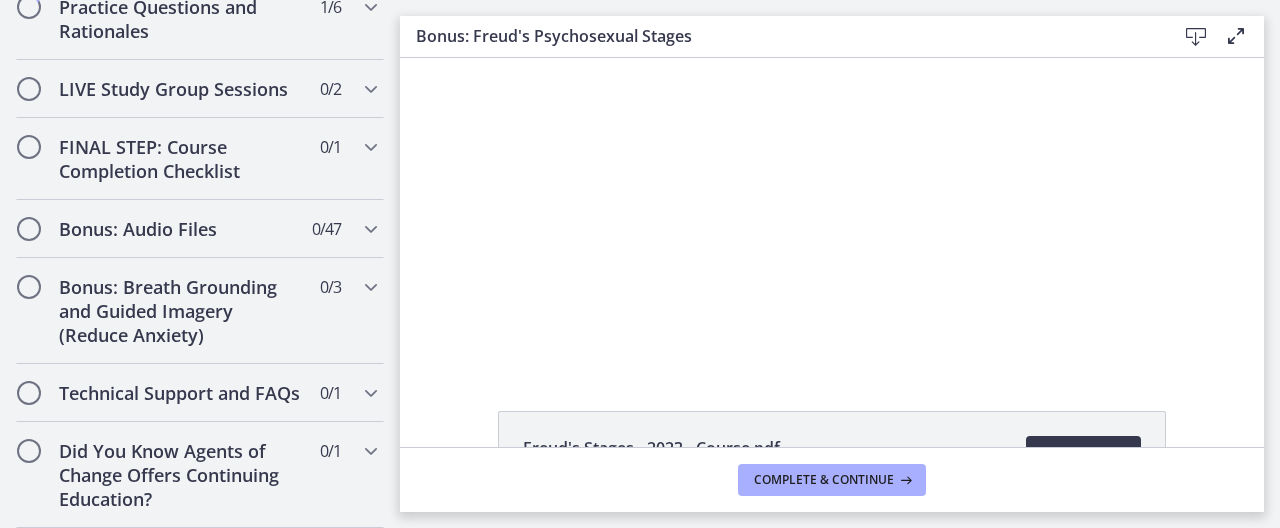scroll, scrollTop: 1955, scrollLeft: 0, axis: vertical 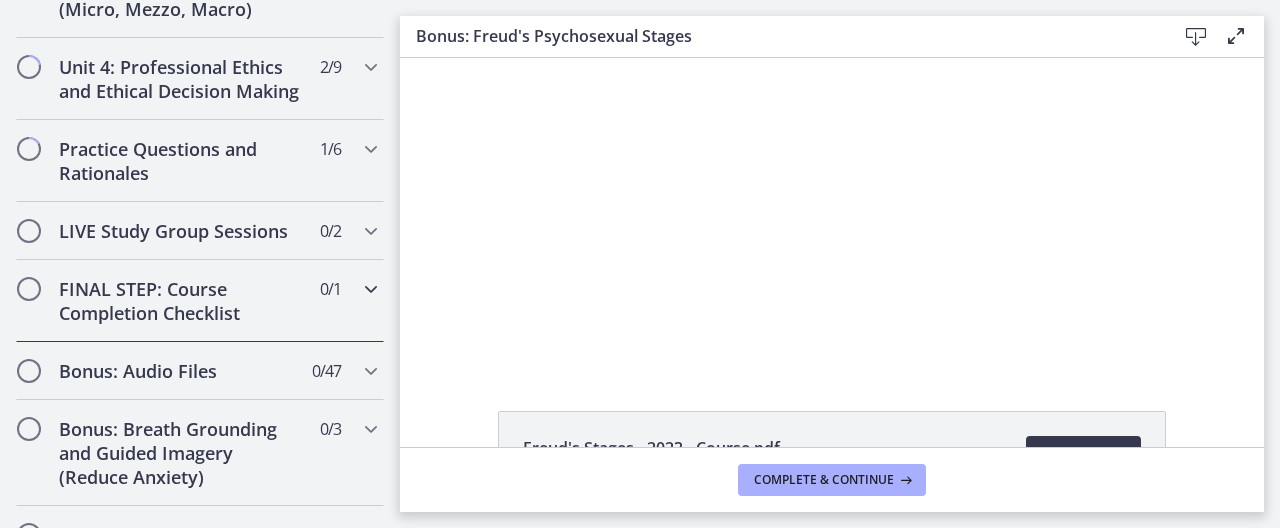drag, startPoint x: 376, startPoint y: 349, endPoint x: 393, endPoint y: 293, distance: 58.5235 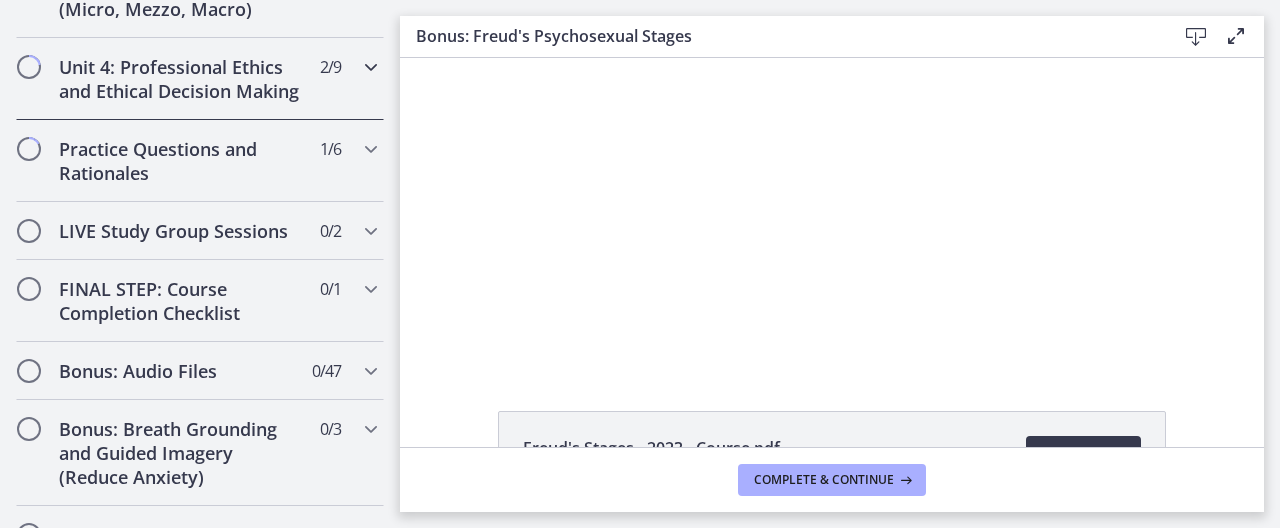 click on "Unit 4: Professional Ethics and Ethical Decision Making" at bounding box center [181, 79] 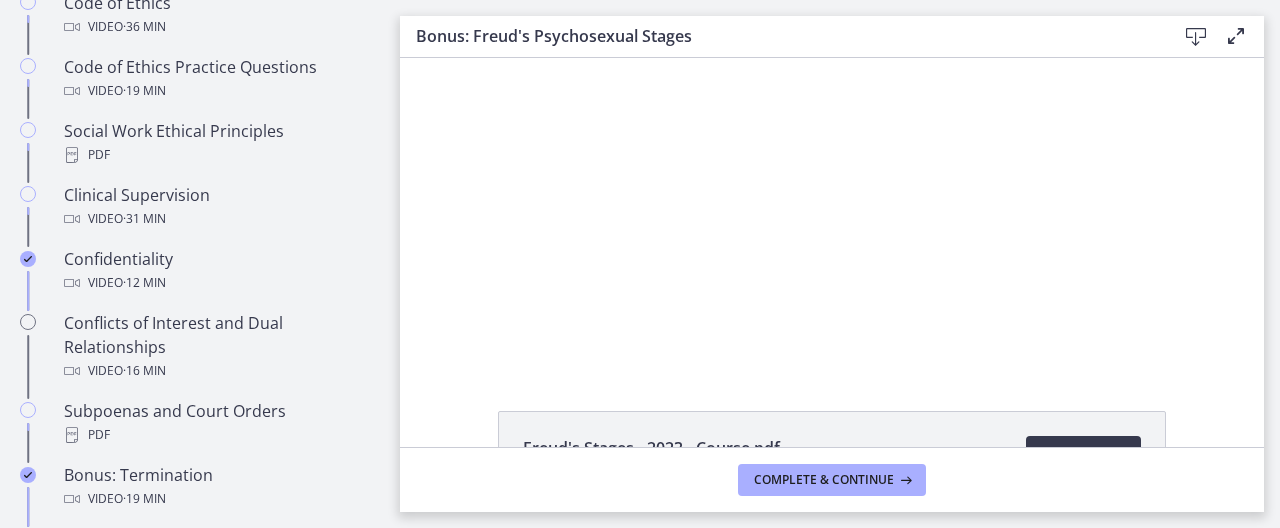 scroll, scrollTop: 783, scrollLeft: 0, axis: vertical 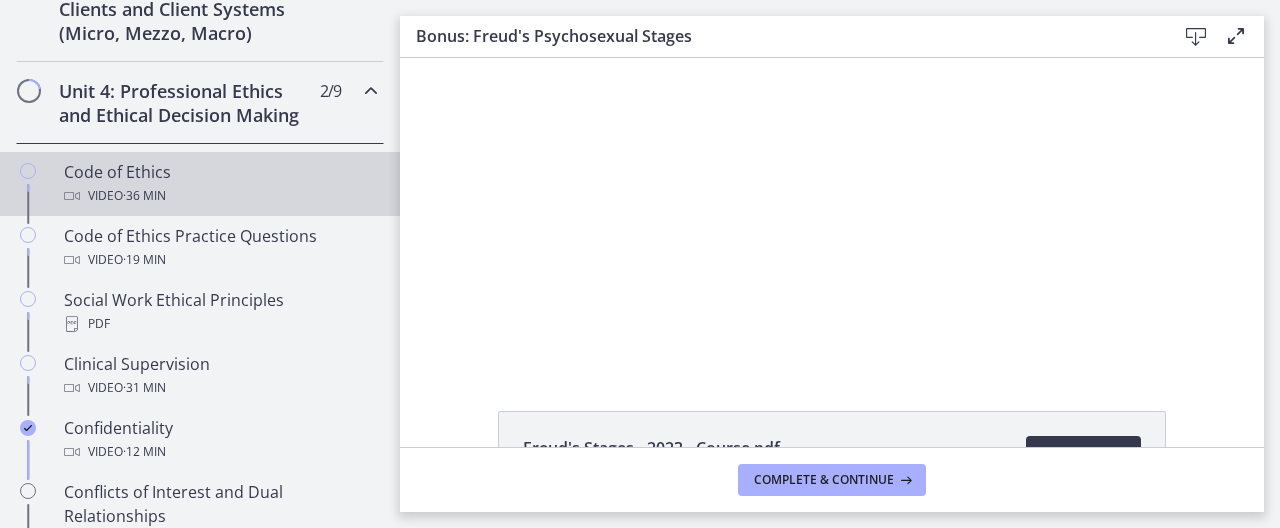 click on "Video
·  36 min" at bounding box center (220, 196) 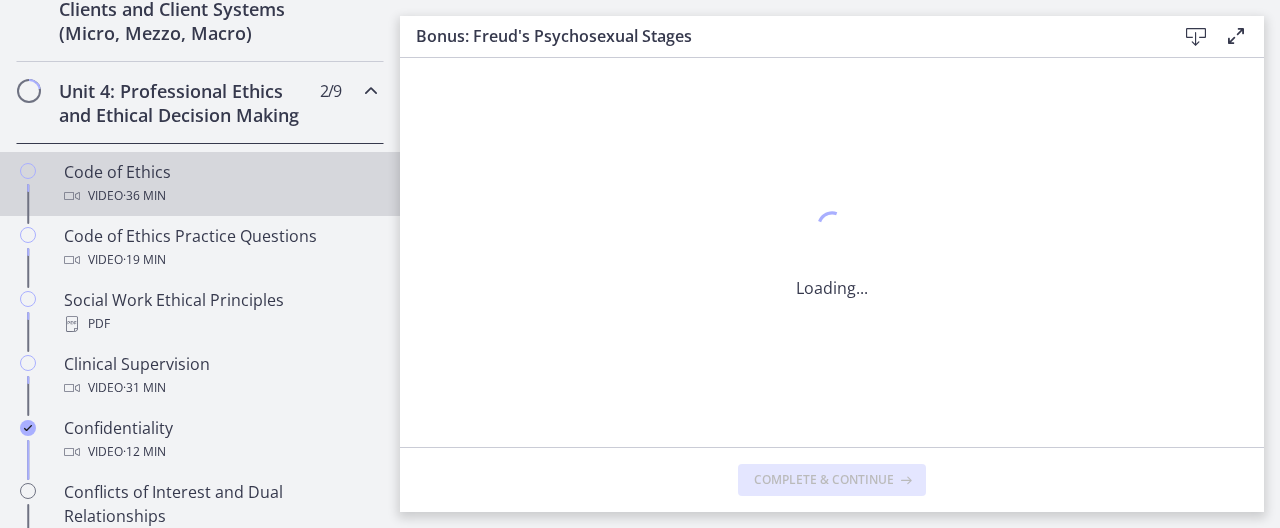 scroll, scrollTop: 783, scrollLeft: 0, axis: vertical 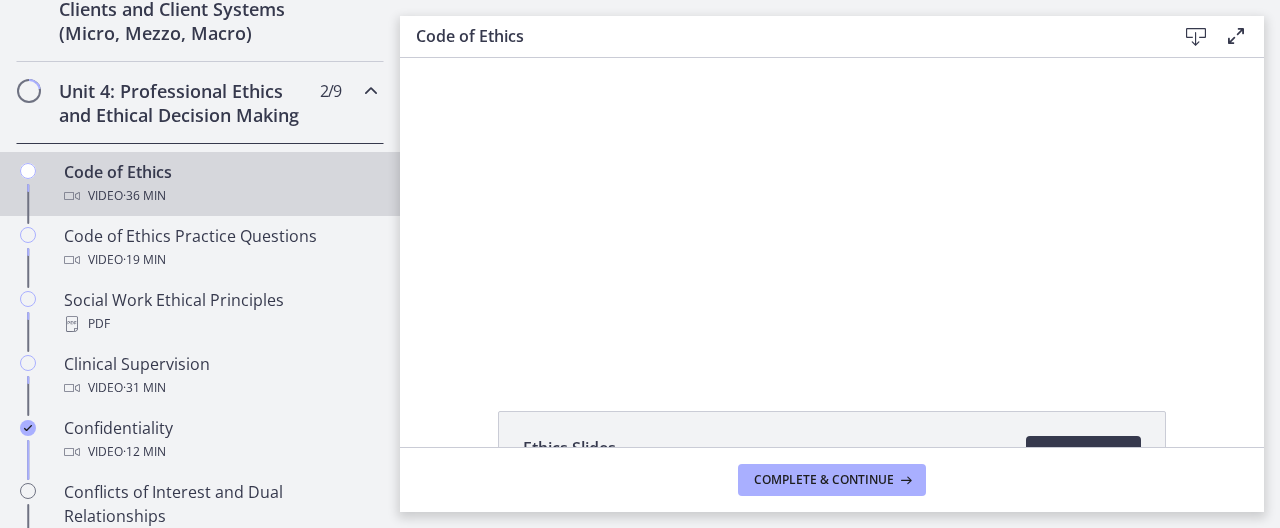 click on "Video
·  36 min" at bounding box center [220, 196] 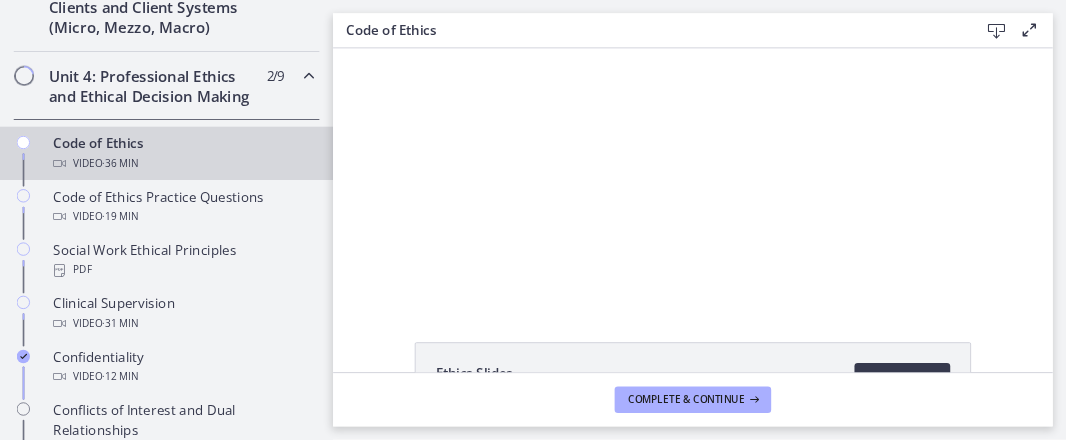 scroll, scrollTop: 783, scrollLeft: 0, axis: vertical 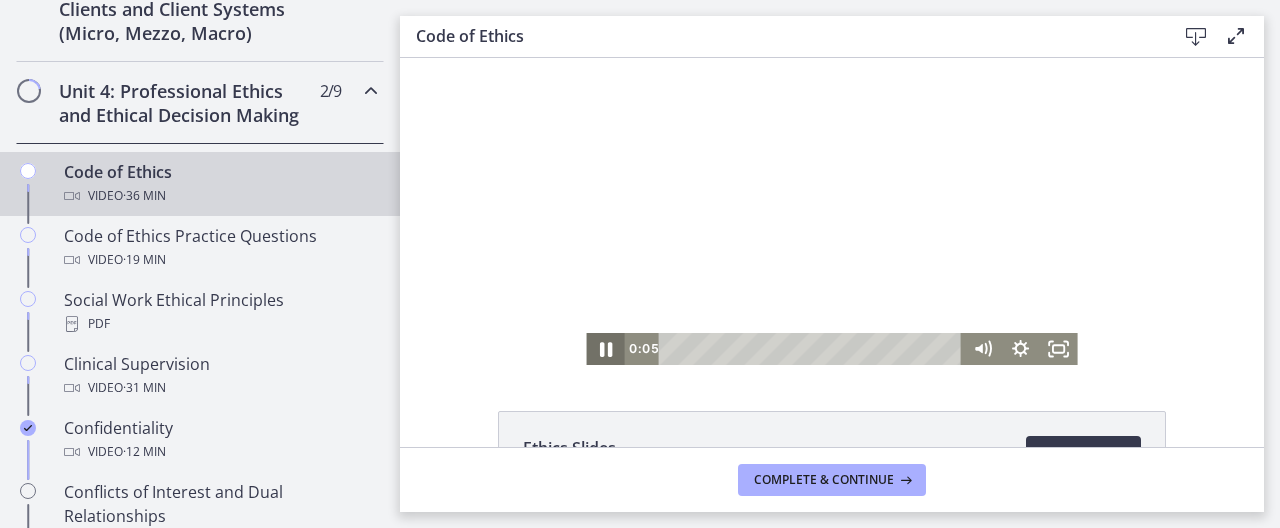 click 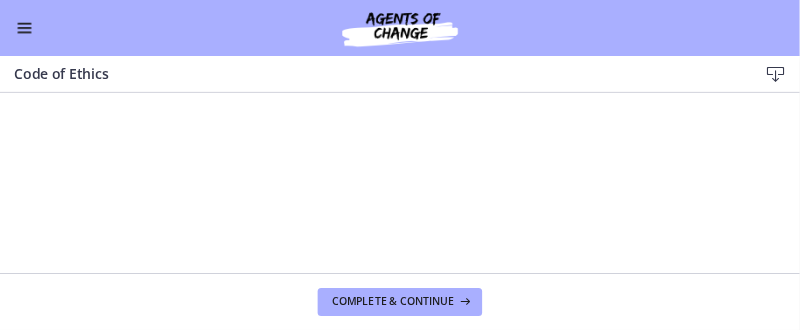 scroll, scrollTop: 779, scrollLeft: 0, axis: vertical 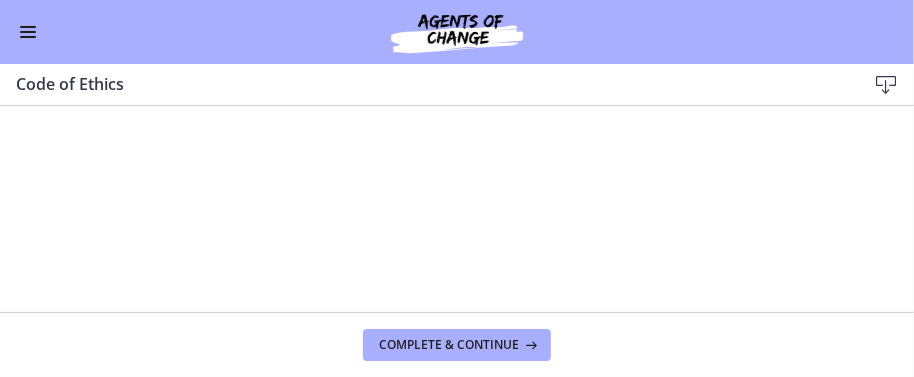 click at bounding box center (886, 85) 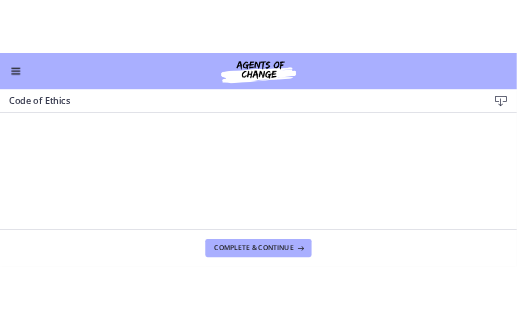 scroll, scrollTop: 780, scrollLeft: 0, axis: vertical 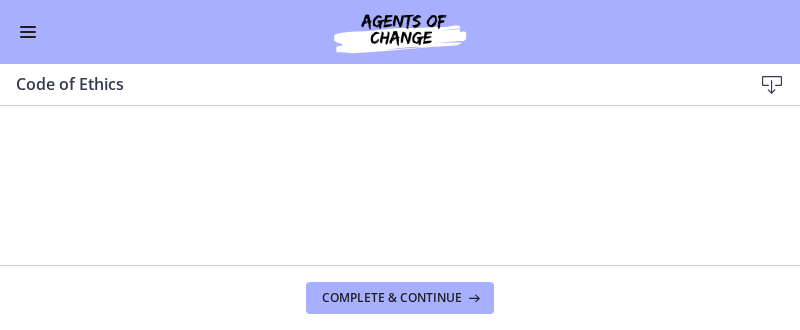 drag, startPoint x: 876, startPoint y: 108, endPoint x: 425, endPoint y: 212, distance: 462.83582 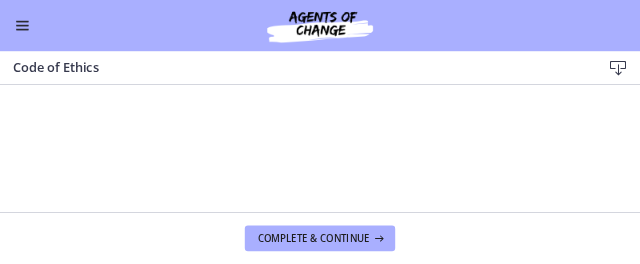 scroll, scrollTop: 0, scrollLeft: 0, axis: both 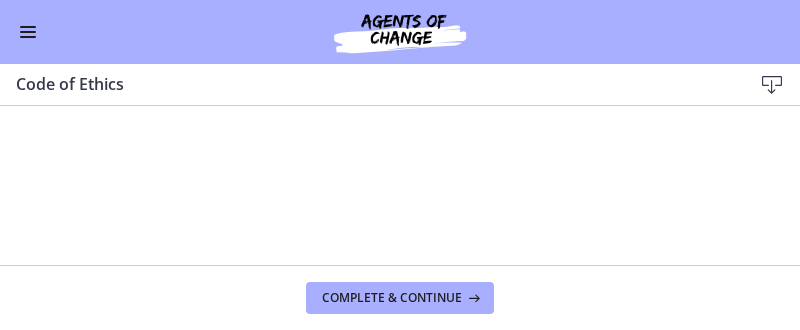 drag, startPoint x: 777, startPoint y: 0, endPoint x: 585, endPoint y: 86, distance: 210.3806 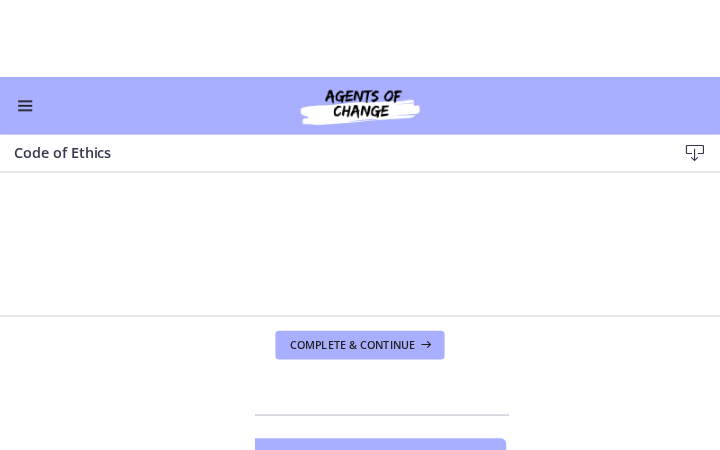 scroll, scrollTop: 30, scrollLeft: 0, axis: vertical 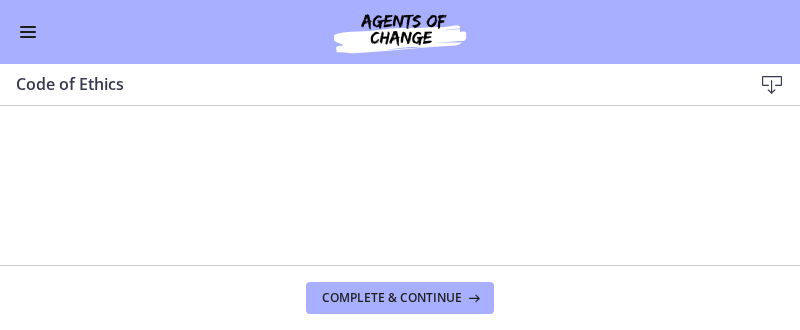 click at bounding box center [772, 85] 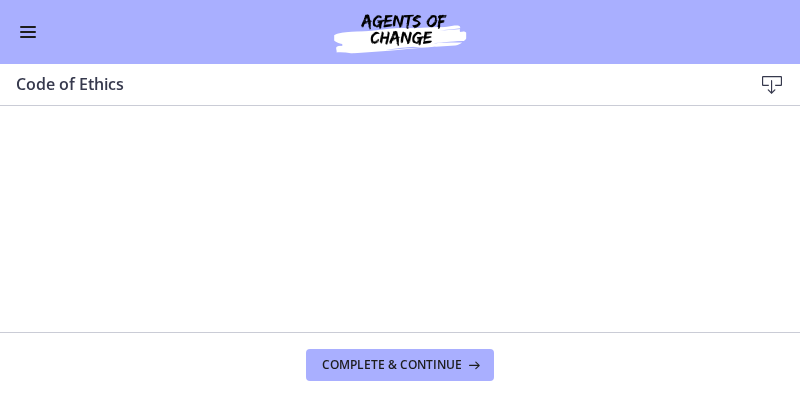 click at bounding box center (399, 229) 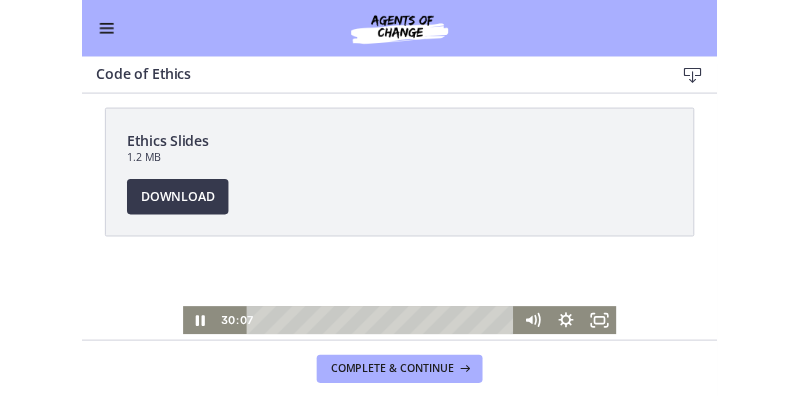 scroll, scrollTop: 0, scrollLeft: 0, axis: both 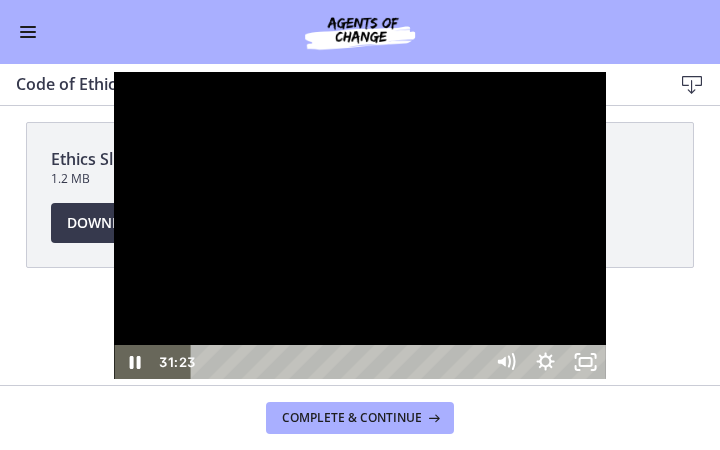 click at bounding box center [359, 225] 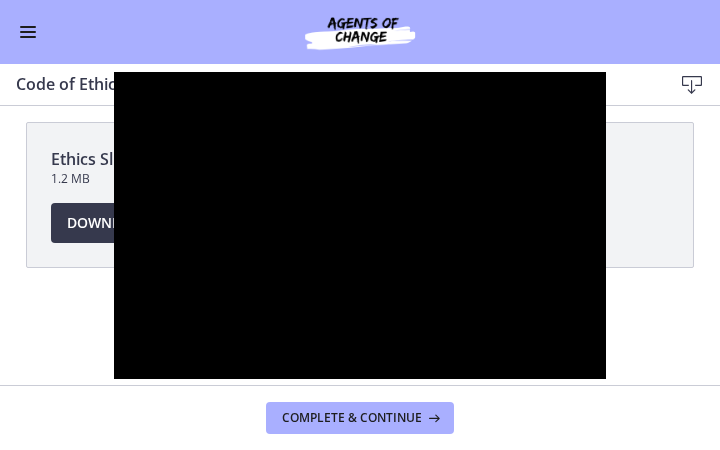 click at bounding box center [359, 225] 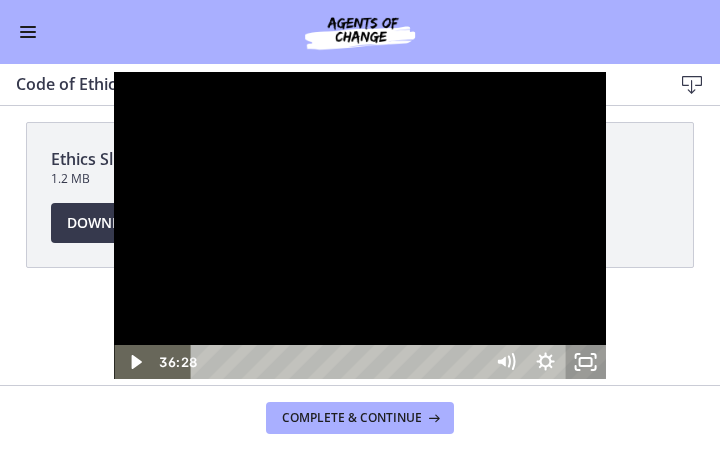 click 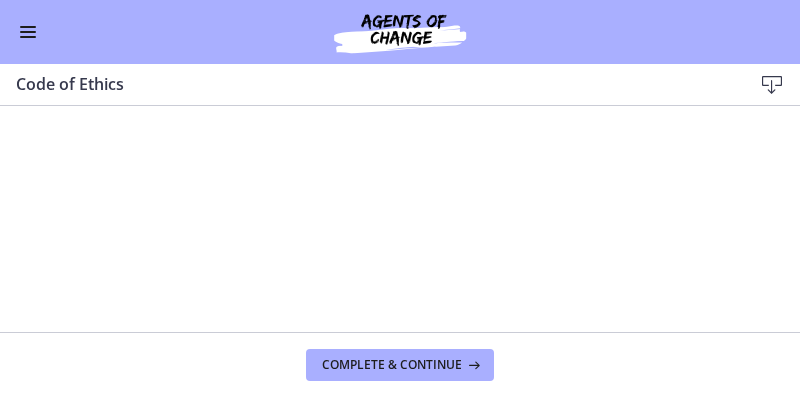 click at bounding box center (28, 27) 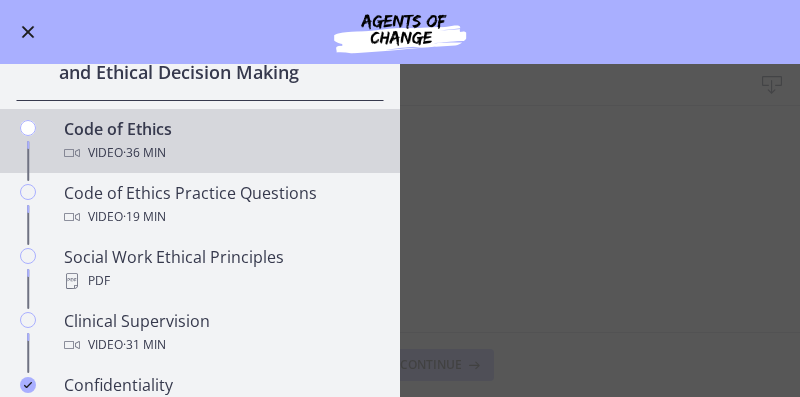 click on "Code of Ethics
Download
Enable fullscreen
Ethics Slides
1.2 MB
Download
Opens in a new window
Complete & continue" at bounding box center [400, 230] 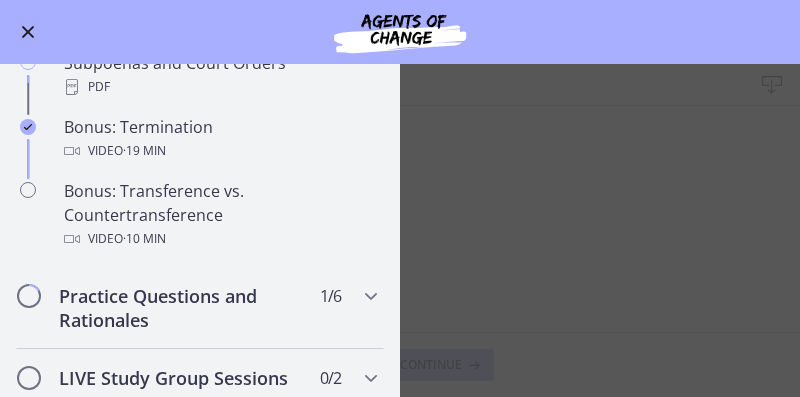 scroll, scrollTop: 1322, scrollLeft: 0, axis: vertical 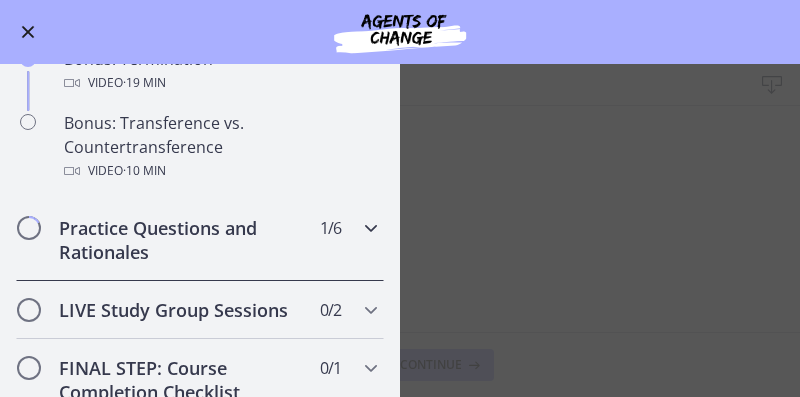 click on "Practice Questions and Rationales" at bounding box center (181, 240) 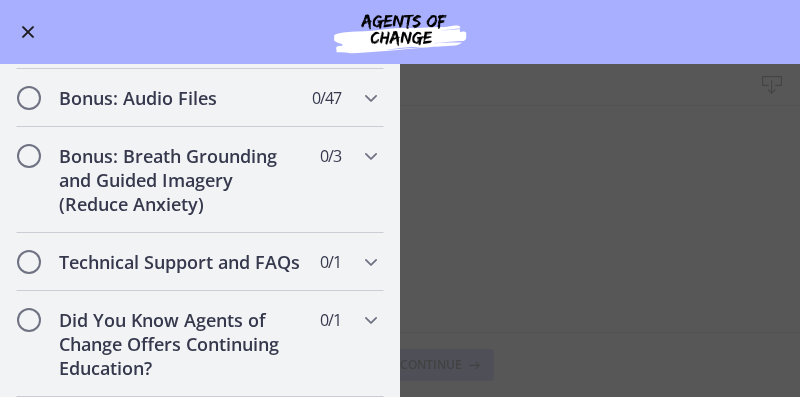 scroll, scrollTop: 1499, scrollLeft: 0, axis: vertical 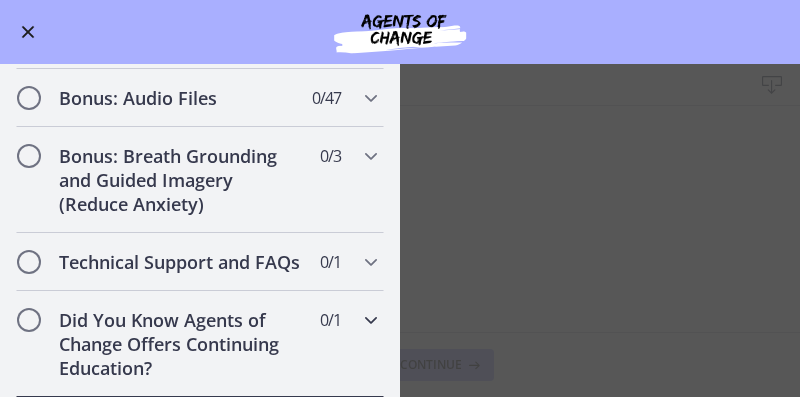click on "Did You Know Agents of Change Offers Continuing Education?
0  /  1
Completed" at bounding box center [200, 344] 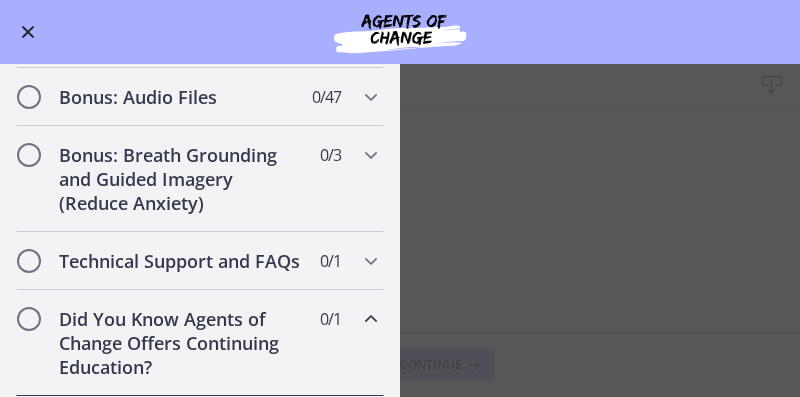 scroll, scrollTop: 1075, scrollLeft: 0, axis: vertical 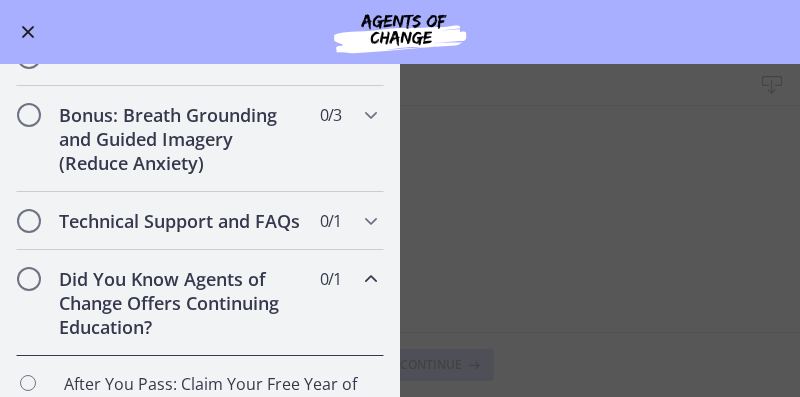 click on "Did You Know Agents of Change Offers Continuing Education?
0  /  1
Completed" at bounding box center (200, 303) 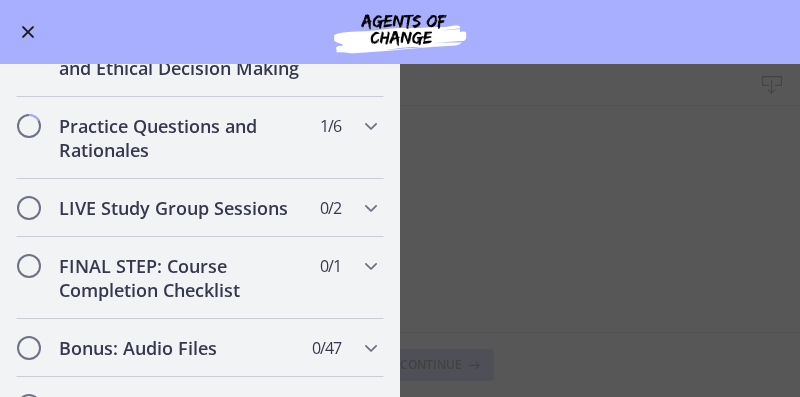 scroll, scrollTop: 201, scrollLeft: 0, axis: vertical 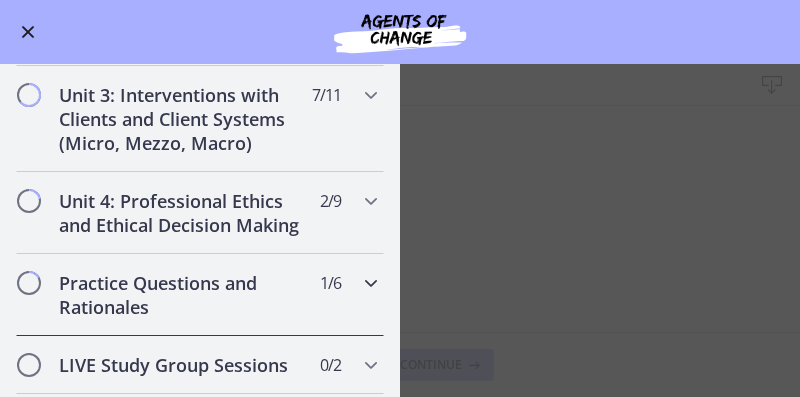 click at bounding box center [29, 283] 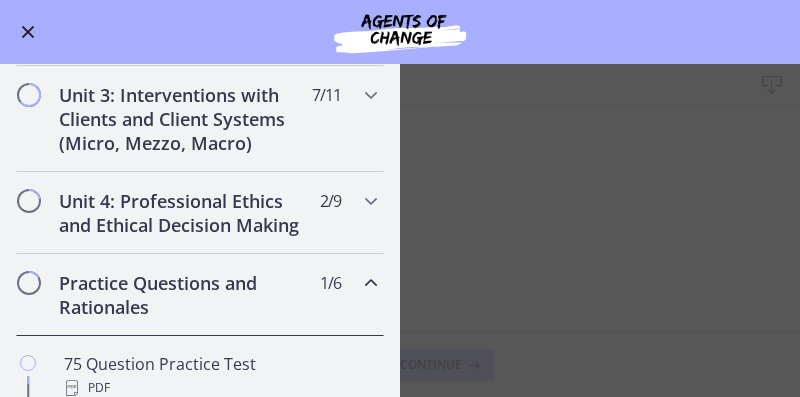 click on "Practice Questions and Rationales" at bounding box center [181, 295] 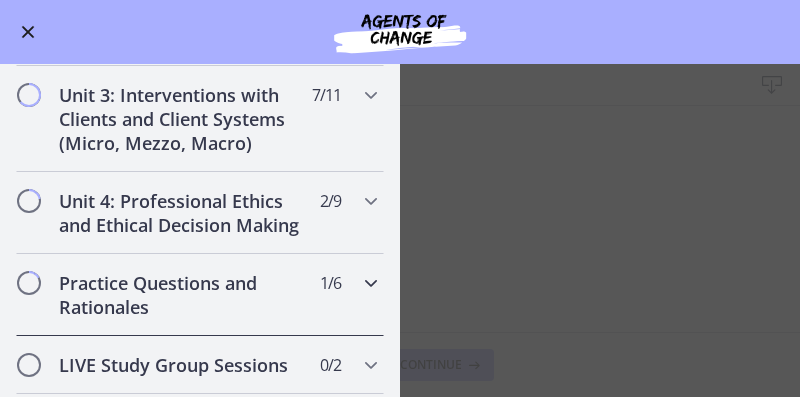click on "Practice Questions and Rationales" at bounding box center (181, 295) 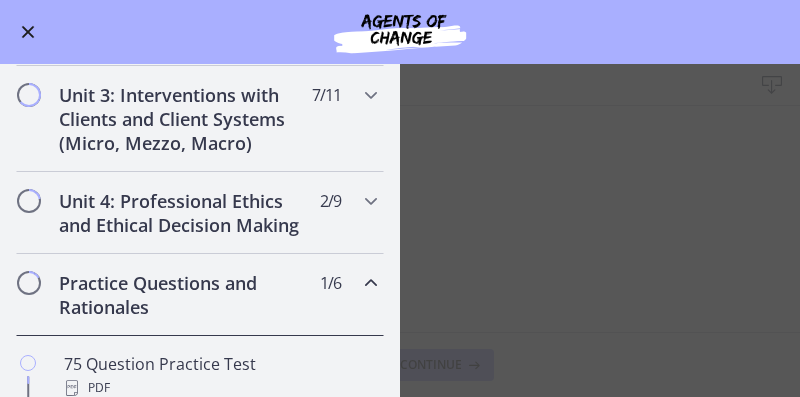click at bounding box center (371, 283) 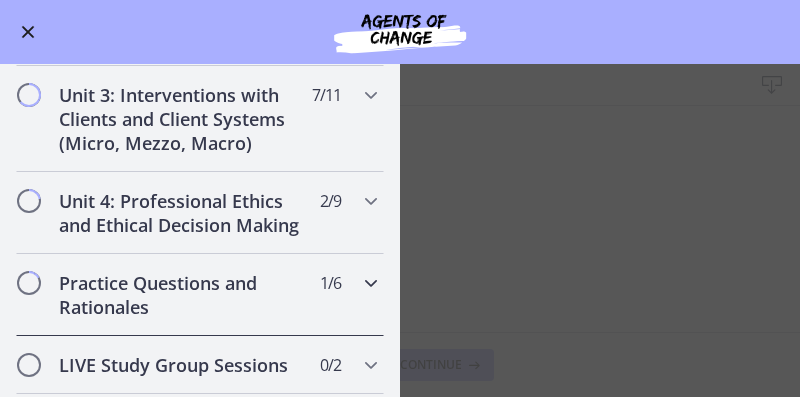 click at bounding box center [29, 283] 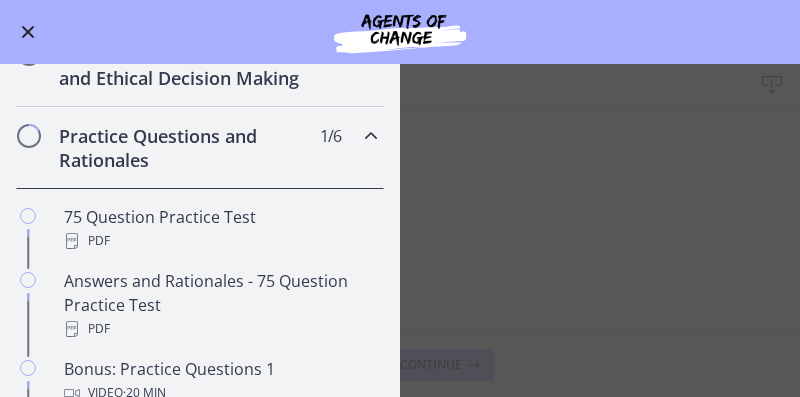 scroll, scrollTop: 781, scrollLeft: 0, axis: vertical 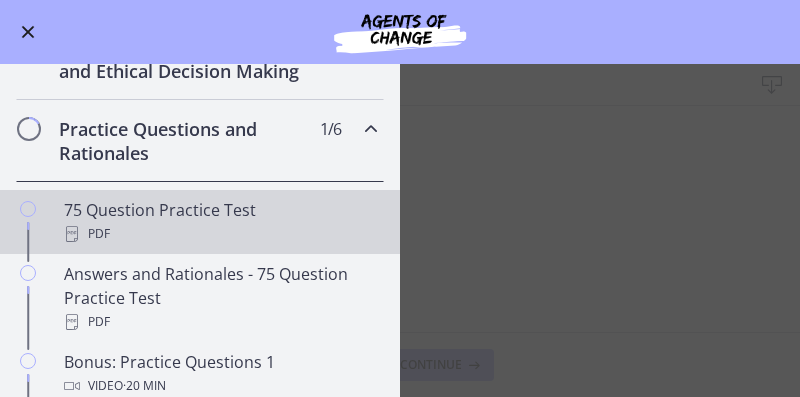 click on "75 Question Practice Test
PDF" at bounding box center [220, 222] 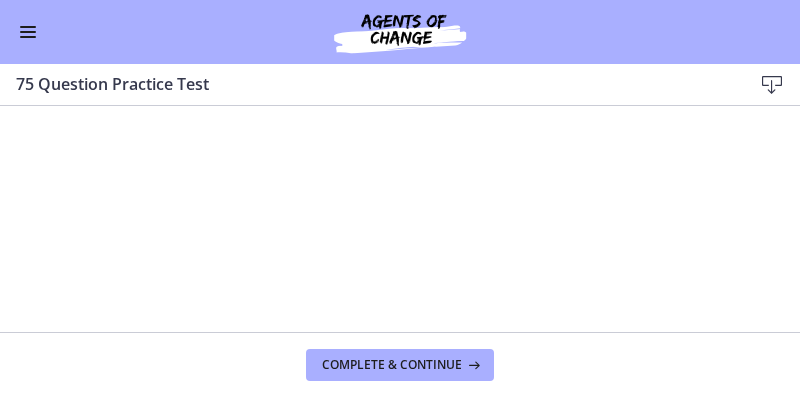 scroll, scrollTop: 781, scrollLeft: 0, axis: vertical 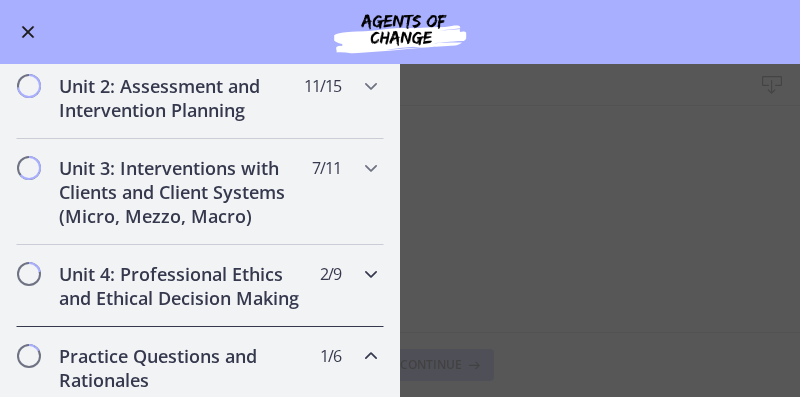 click at bounding box center (371, 274) 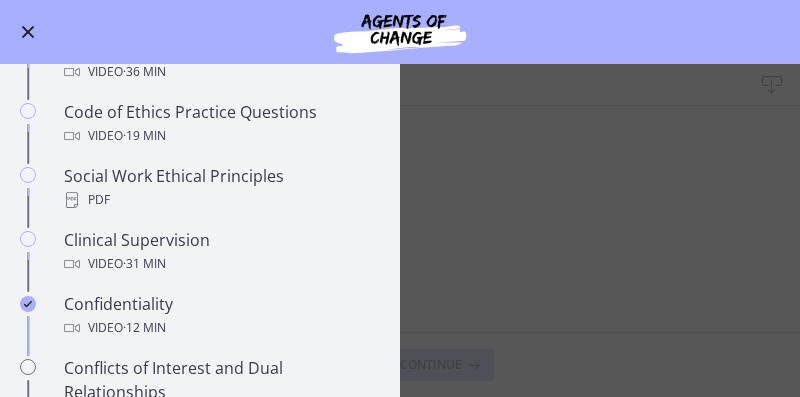 scroll, scrollTop: 869, scrollLeft: 0, axis: vertical 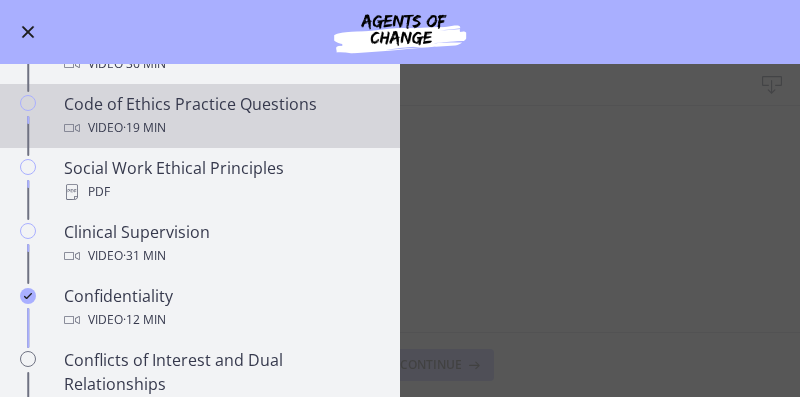 click on "Code of Ethics Practice Questions
Video
·  19 min" at bounding box center (220, 116) 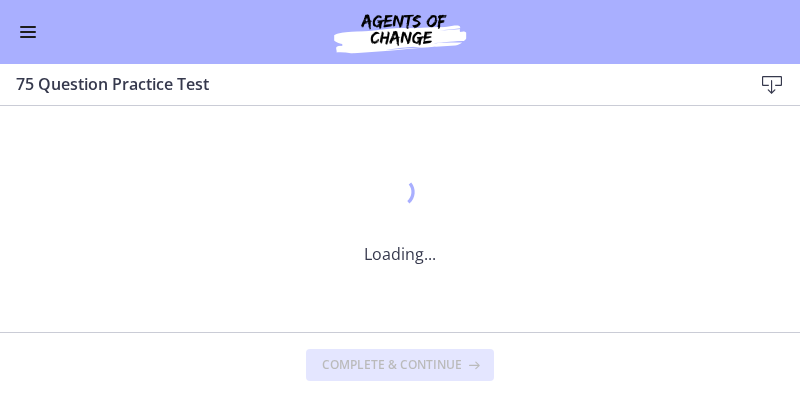 scroll, scrollTop: 869, scrollLeft: 0, axis: vertical 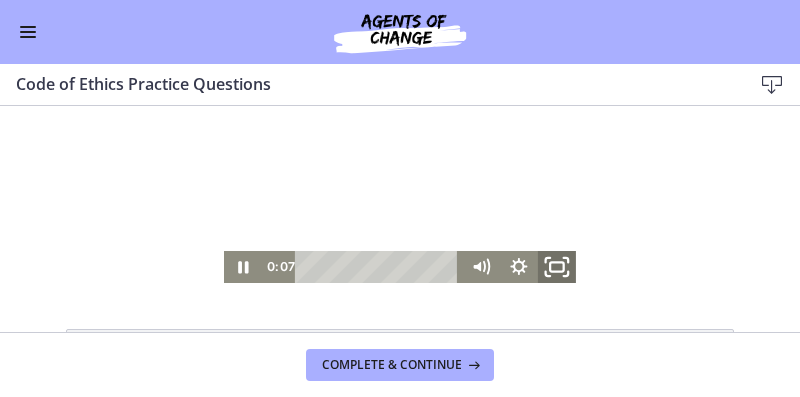click 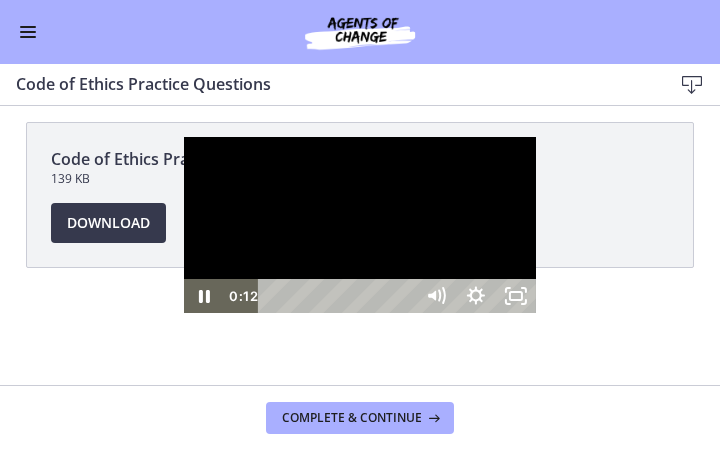 click at bounding box center [360, 225] 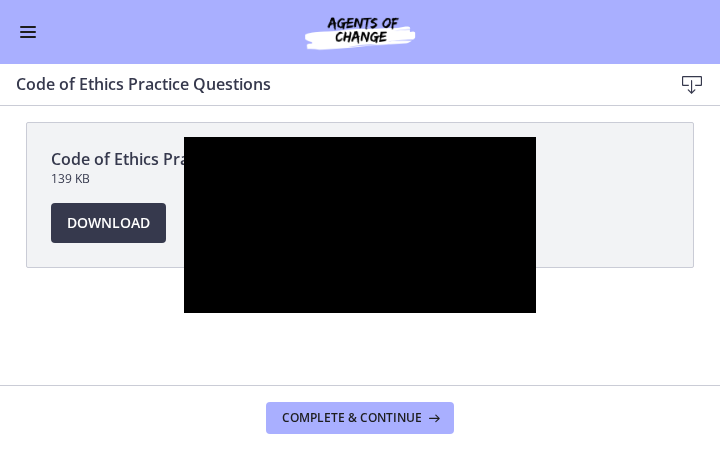click at bounding box center (360, 225) 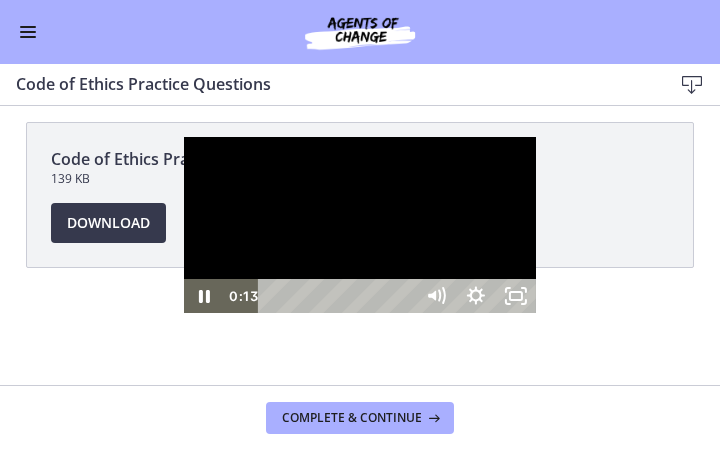 click at bounding box center (360, 225) 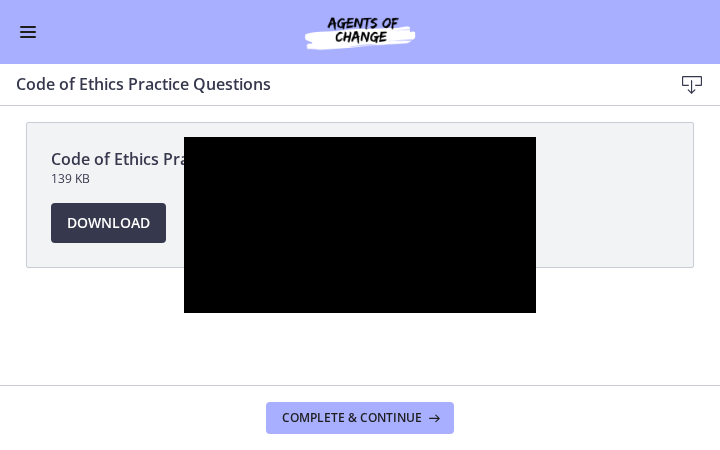 click at bounding box center [360, 225] 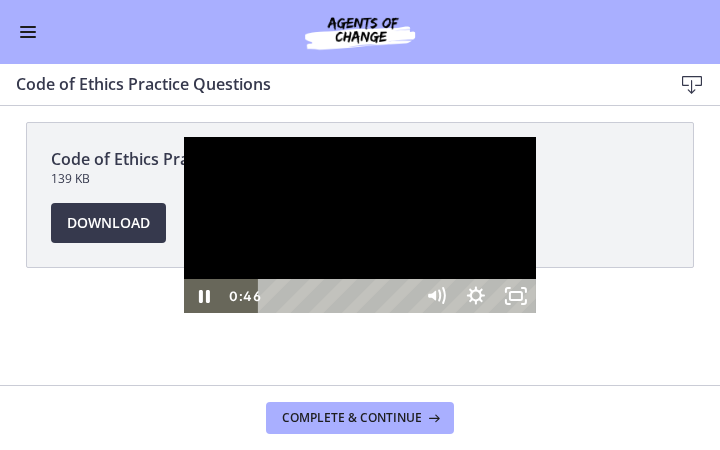 click at bounding box center (360, 225) 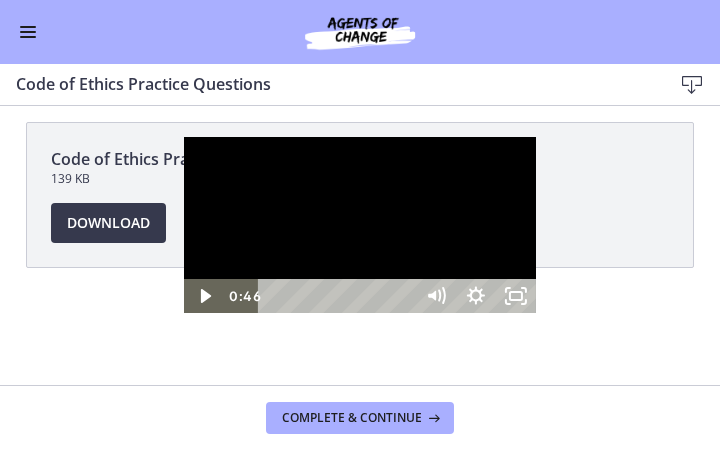 click at bounding box center (360, 225) 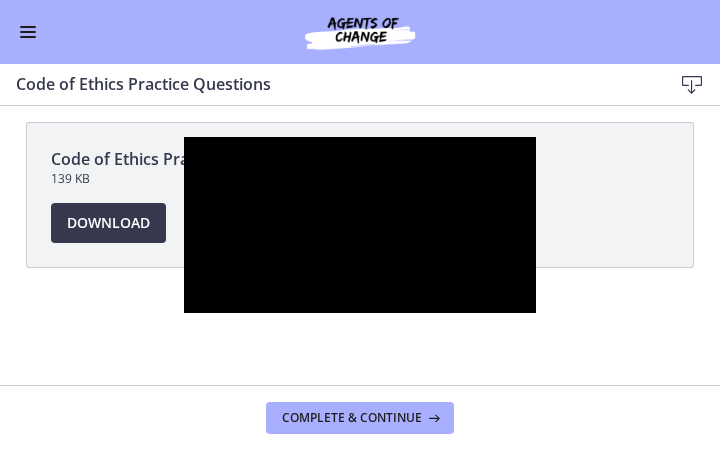click at bounding box center (360, 225) 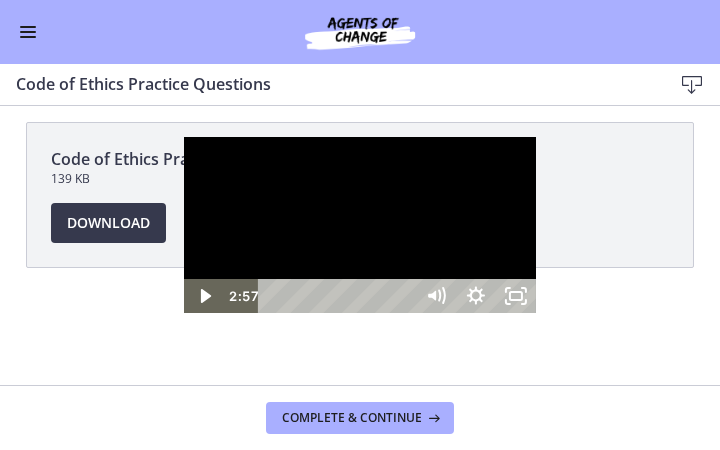 click at bounding box center [360, 225] 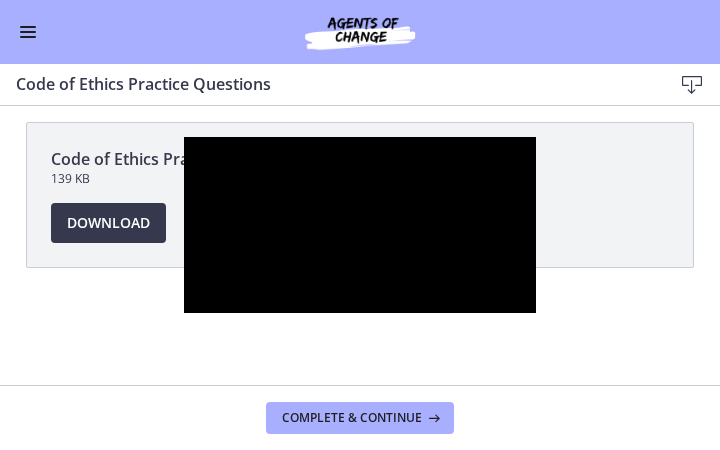 click at bounding box center [360, 225] 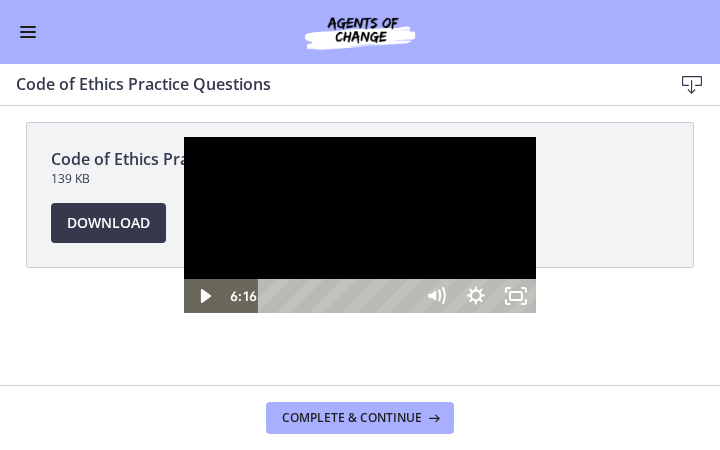 click at bounding box center [360, 225] 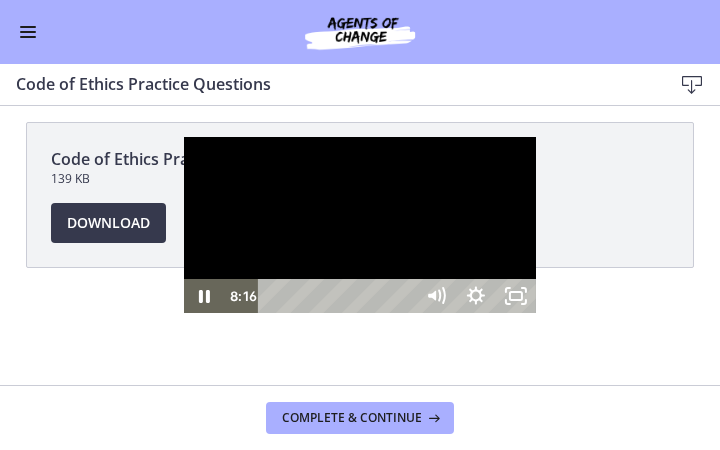 click at bounding box center [360, 225] 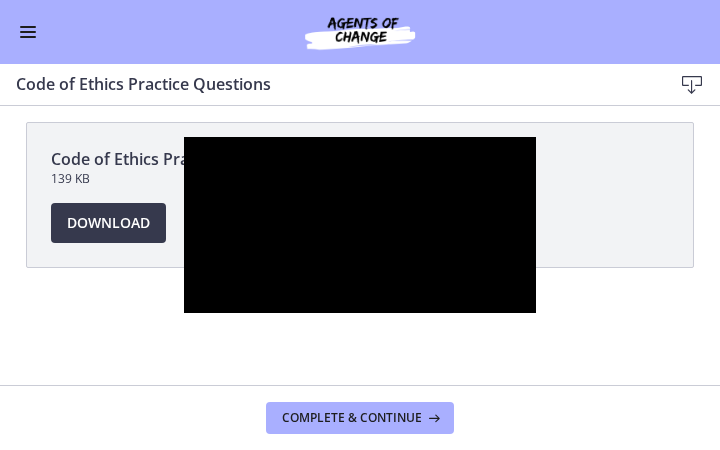 click at bounding box center (360, 225) 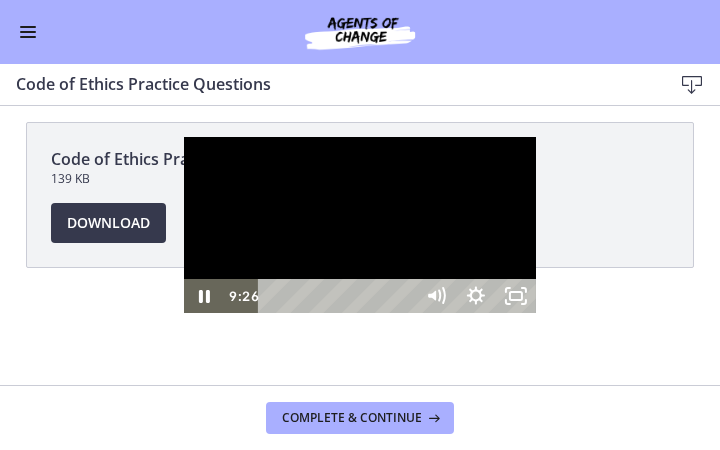 click at bounding box center (360, 225) 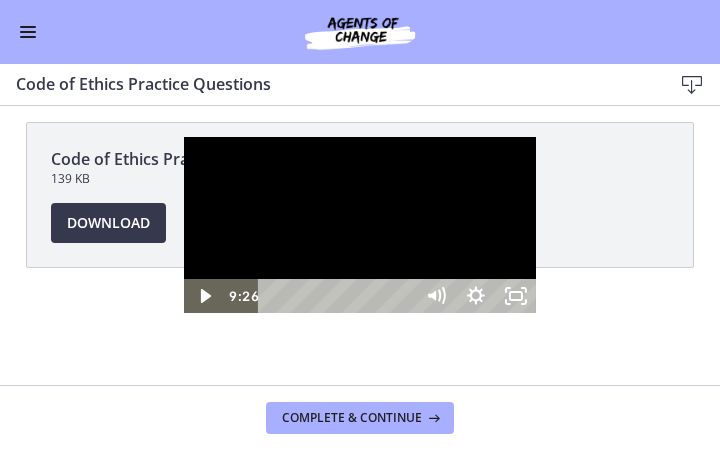 click at bounding box center [360, 225] 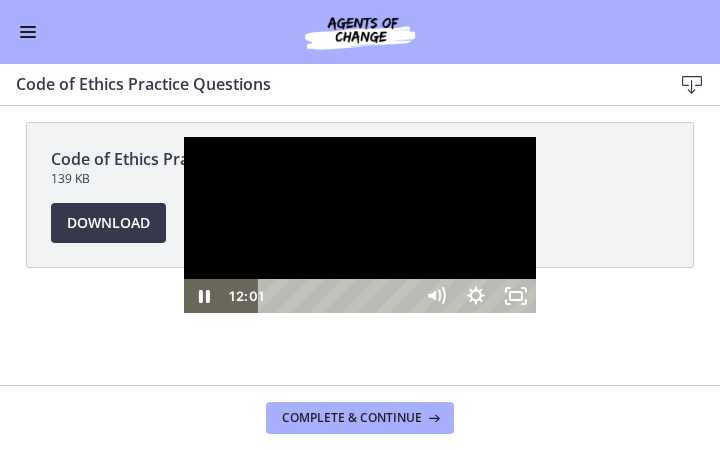 click at bounding box center [360, 225] 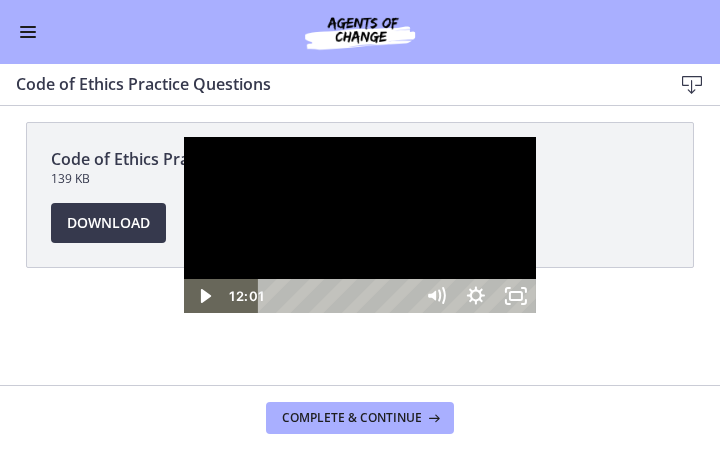 click at bounding box center (360, 225) 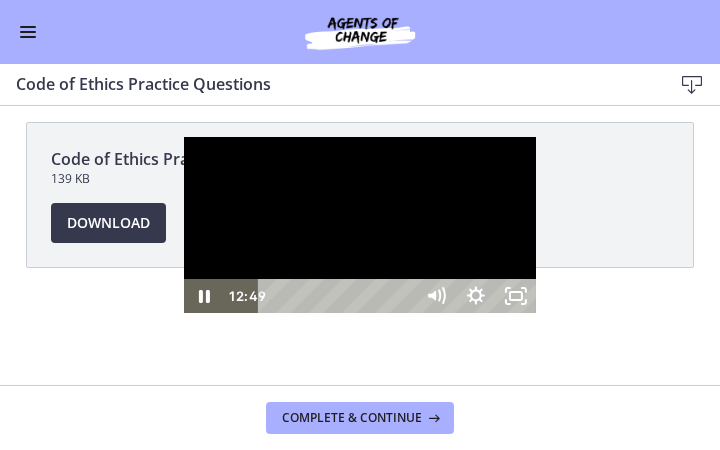 click at bounding box center [360, 225] 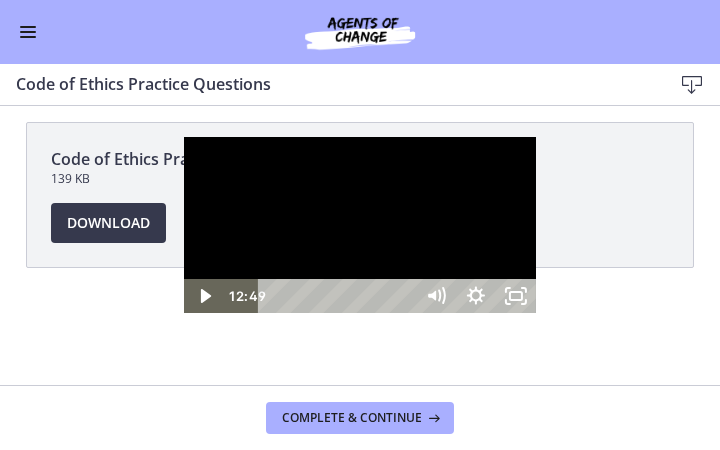 click at bounding box center (360, 225) 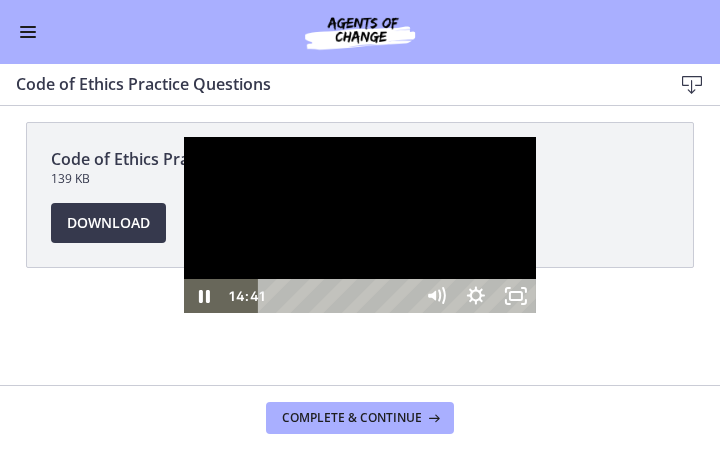 click at bounding box center [360, 225] 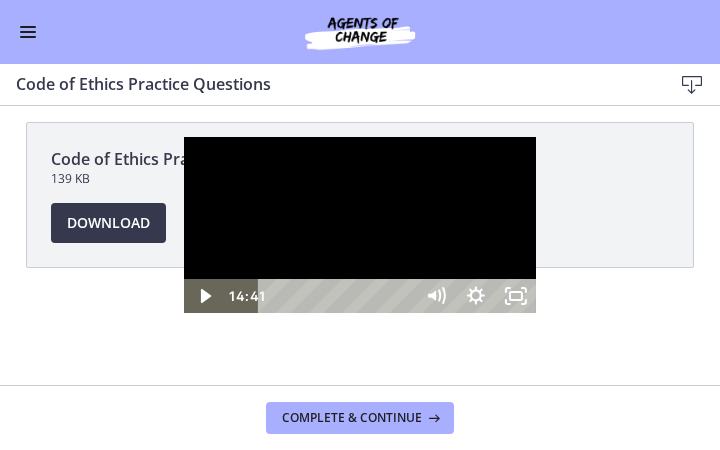 type 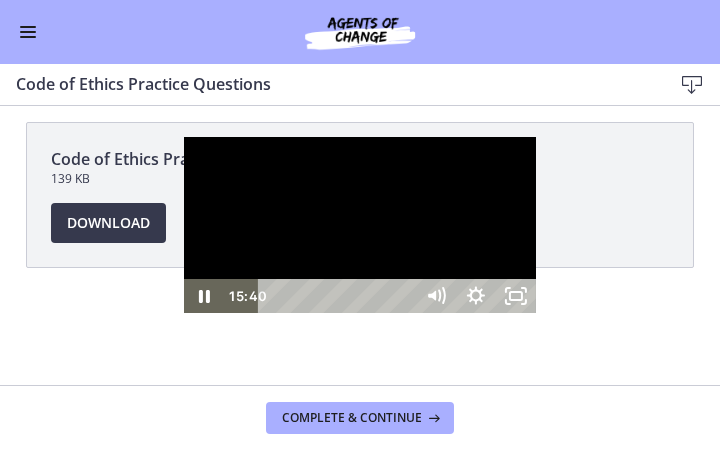 click at bounding box center [360, 225] 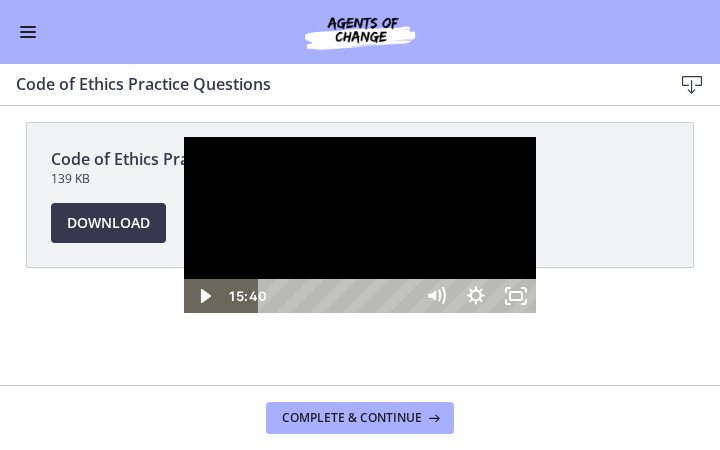 drag, startPoint x: 688, startPoint y: 261, endPoint x: 701, endPoint y: 220, distance: 43.011627 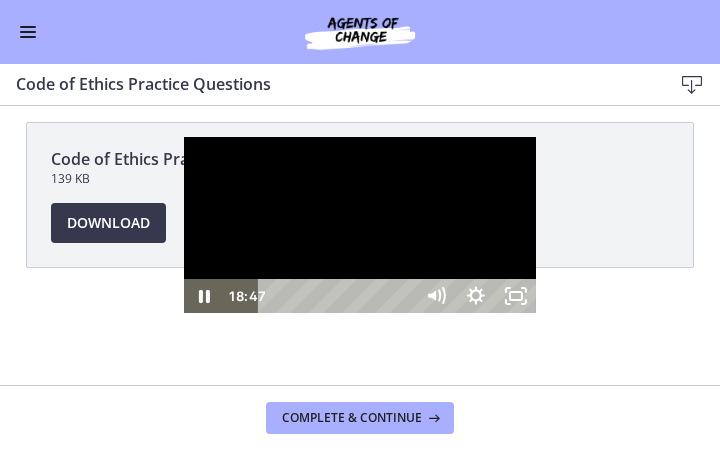 click at bounding box center (360, 225) 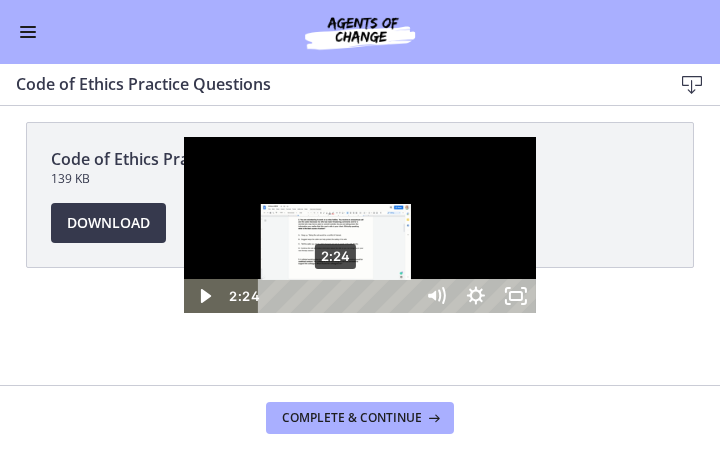 click on "2:24" at bounding box center [339, 296] 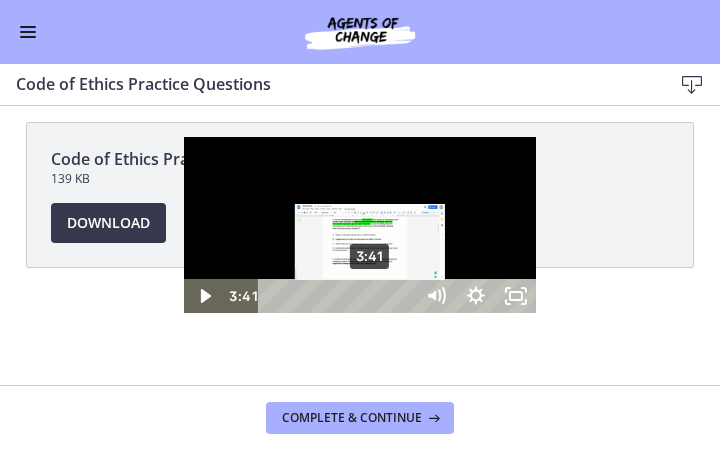 click on "3:41" at bounding box center [339, 296] 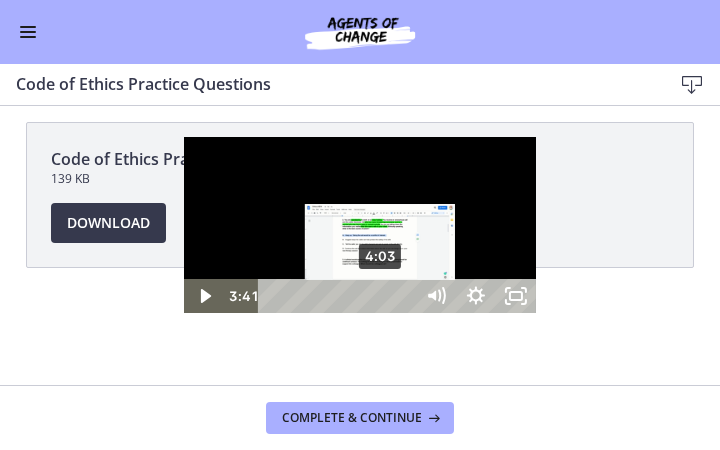click on "4:03" at bounding box center (339, 296) 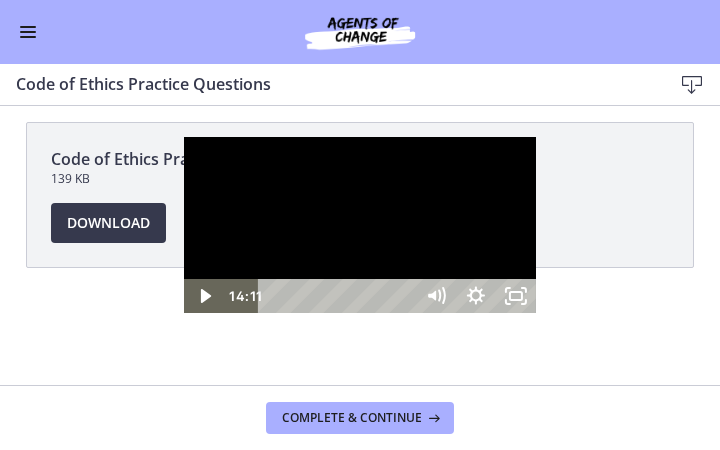 click on "14:11" at bounding box center [339, 296] 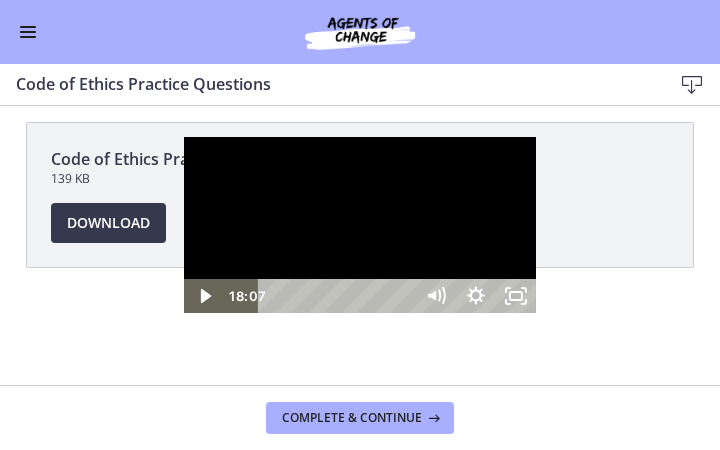 click on "18:27" at bounding box center [339, 296] 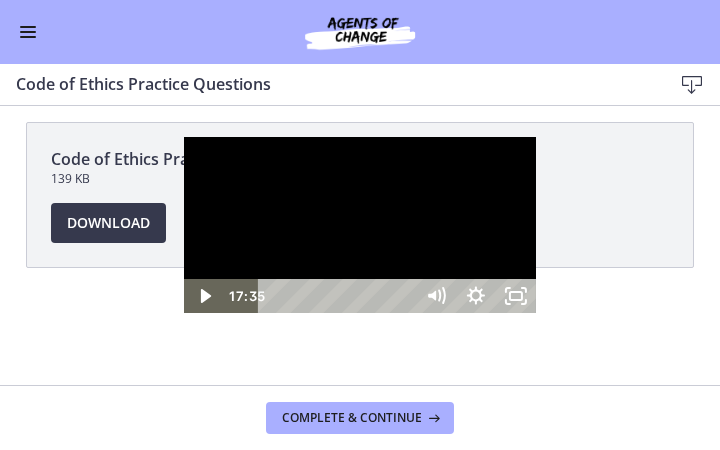 click on "17:35" at bounding box center [339, 296] 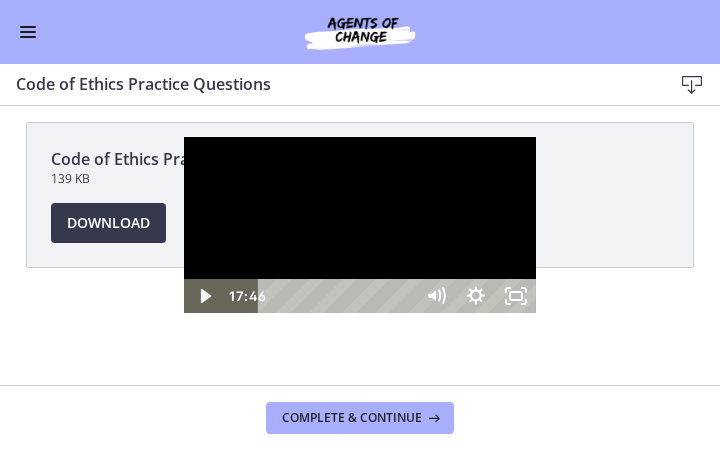 click on "17:46" at bounding box center [339, 296] 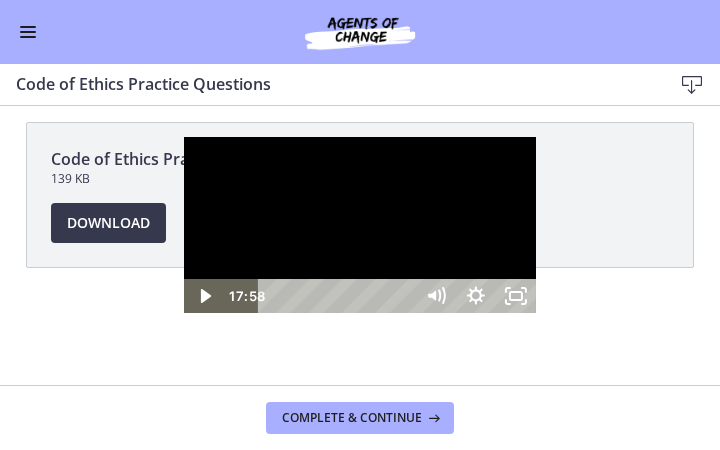 click on "17:58" at bounding box center [339, 296] 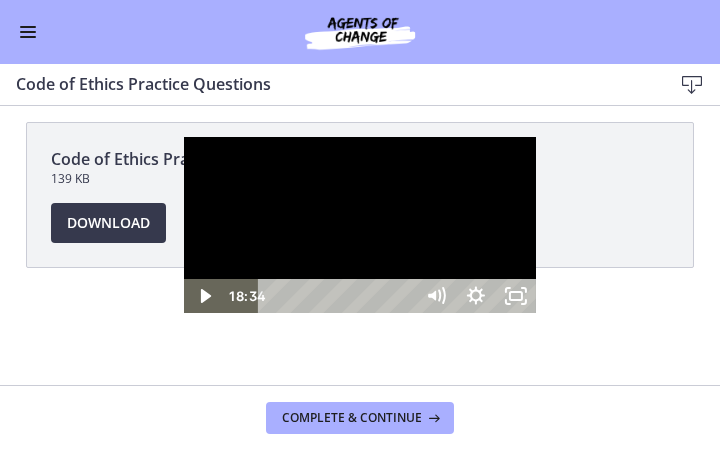 click on "18:34" at bounding box center [339, 296] 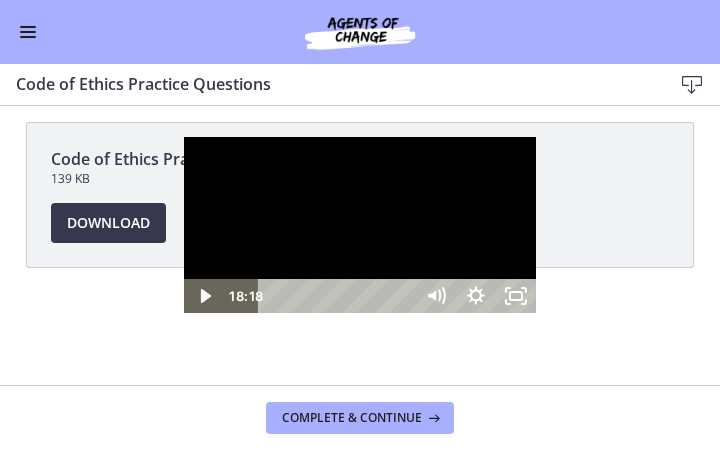 click at bounding box center (754, 296) 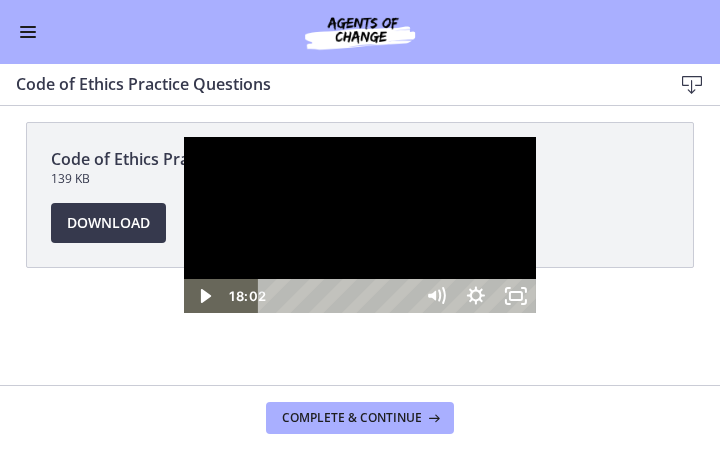 click at bounding box center (747, 296) 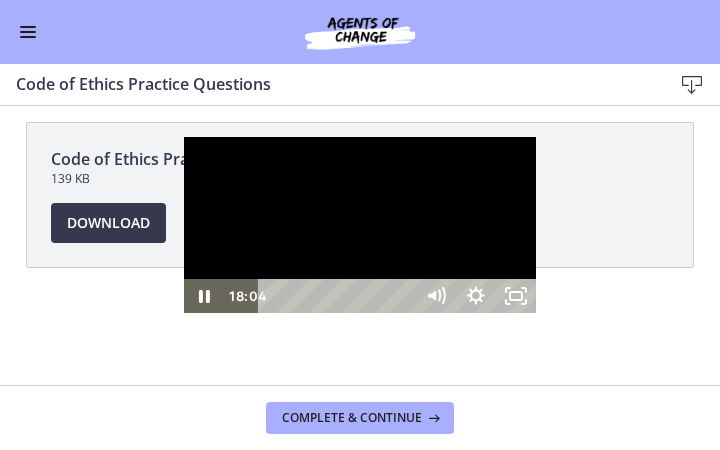 click at bounding box center [360, 225] 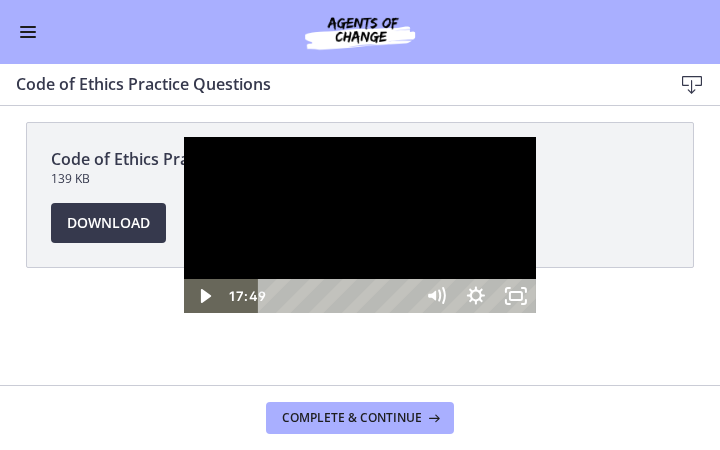 click on "17:49" at bounding box center [339, 296] 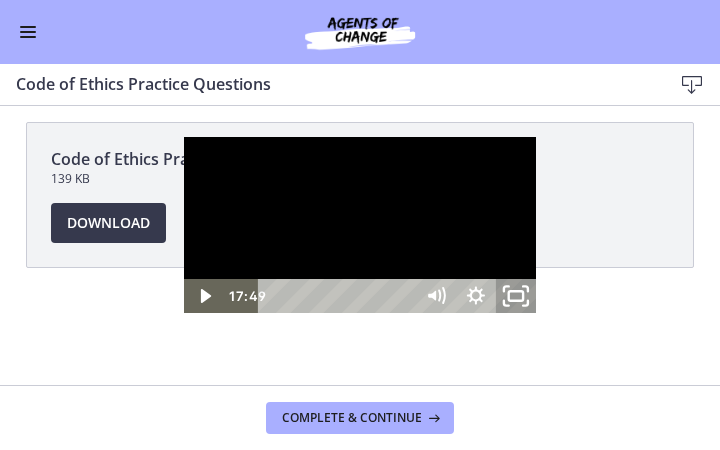 click 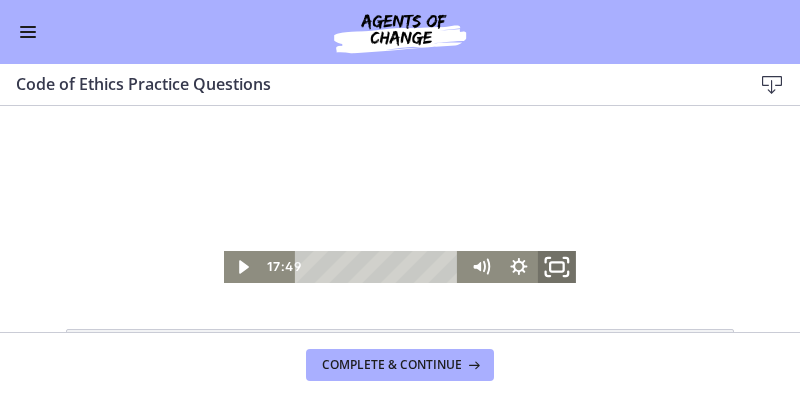 click 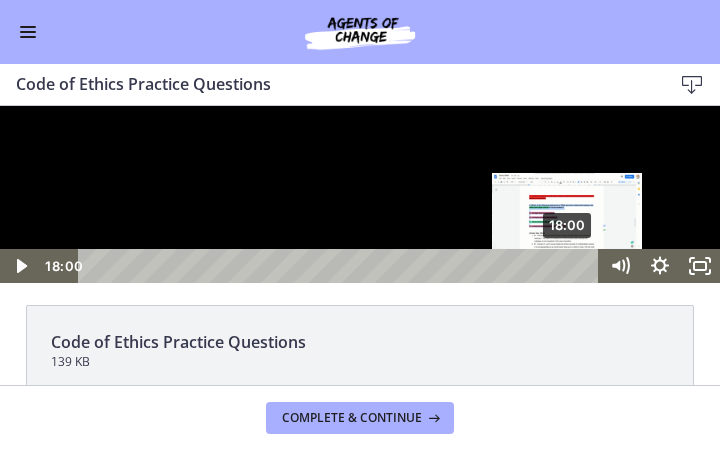 click at bounding box center [566, 265] 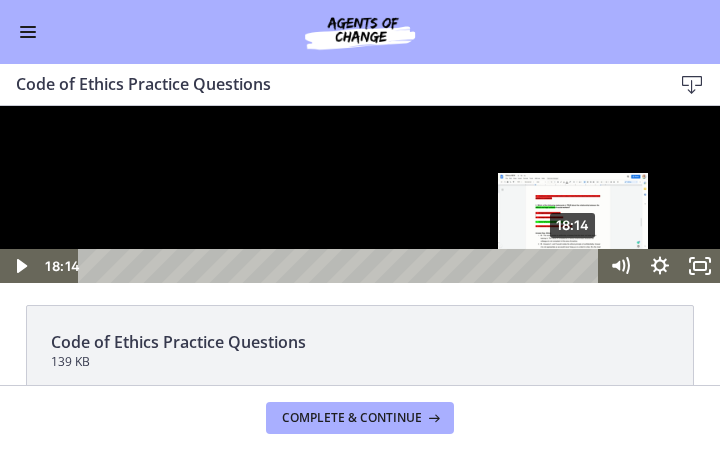click on "18:14" at bounding box center [341, 266] 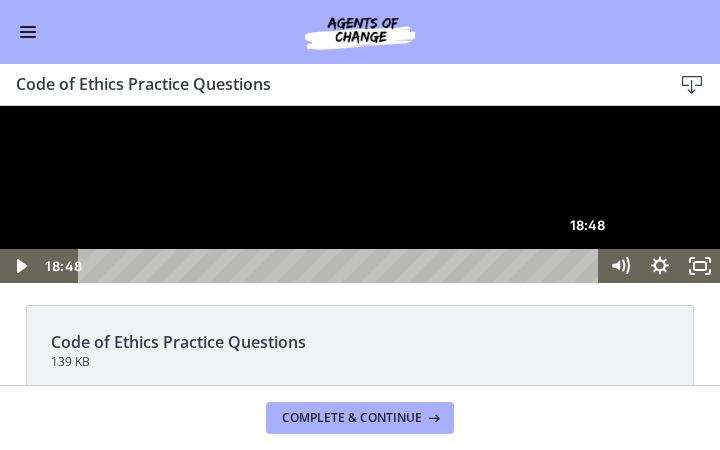 click on "18:48" at bounding box center [341, 266] 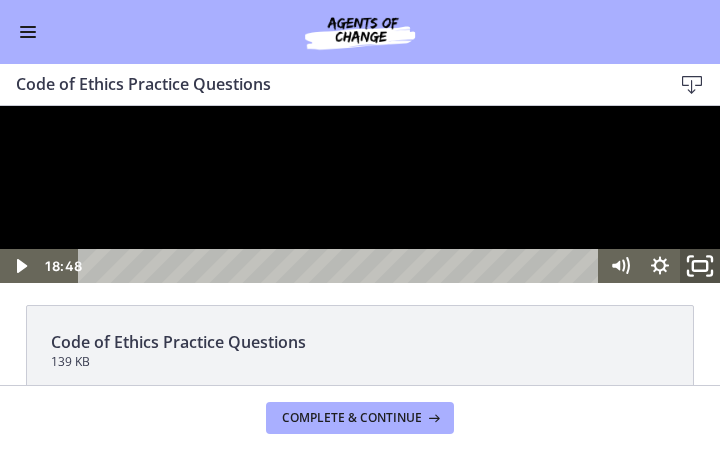click 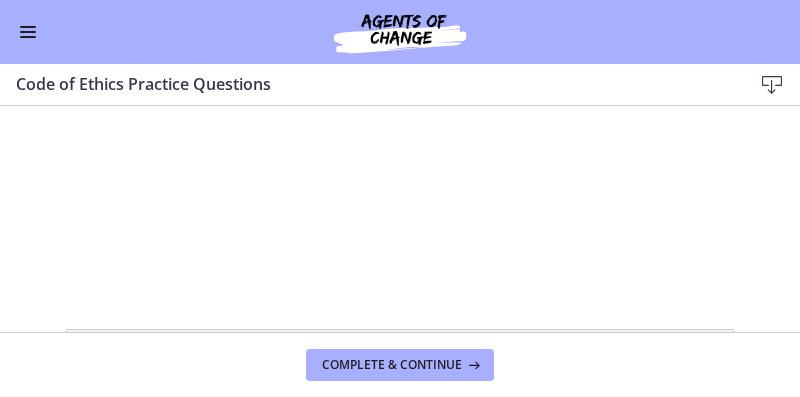 click at bounding box center [28, 32] 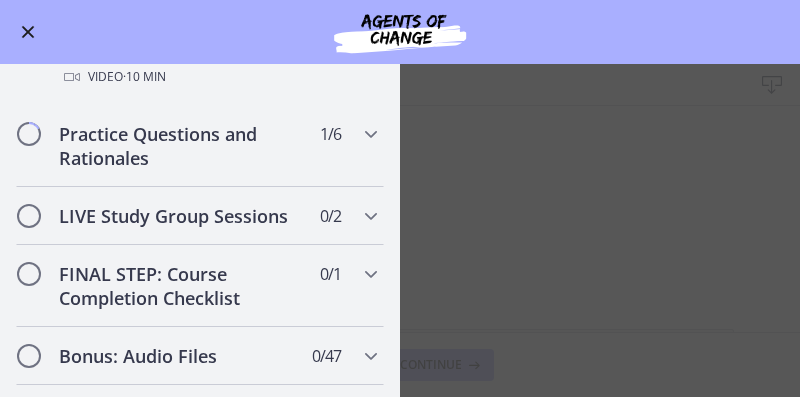 scroll, scrollTop: 1414, scrollLeft: 0, axis: vertical 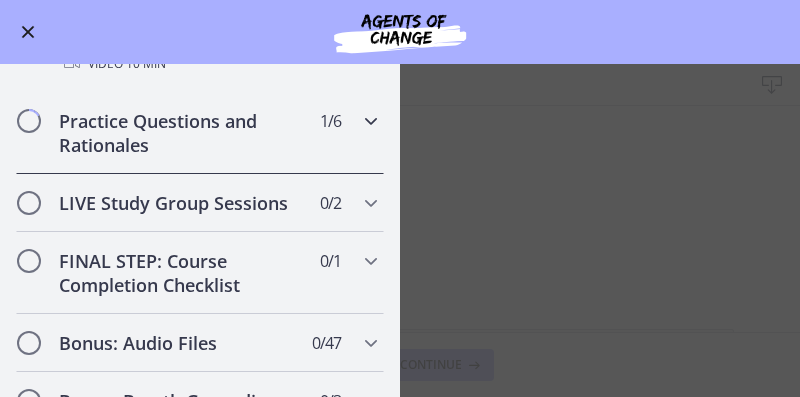 click on "Practice Questions and Rationales" at bounding box center (181, 133) 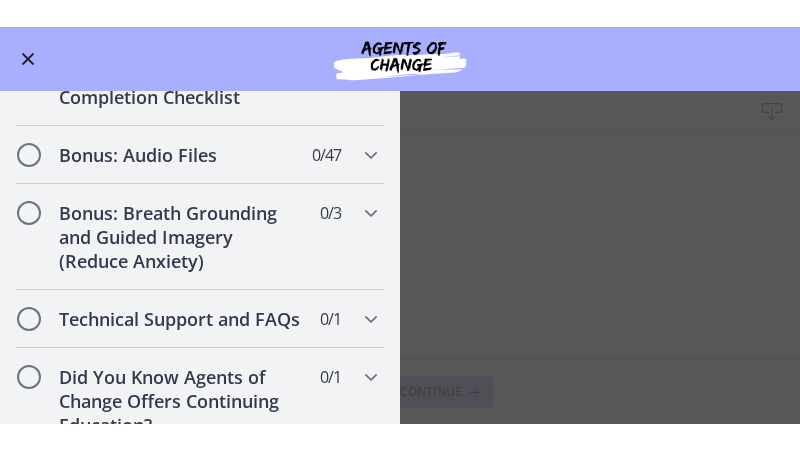 scroll, scrollTop: 1405, scrollLeft: 0, axis: vertical 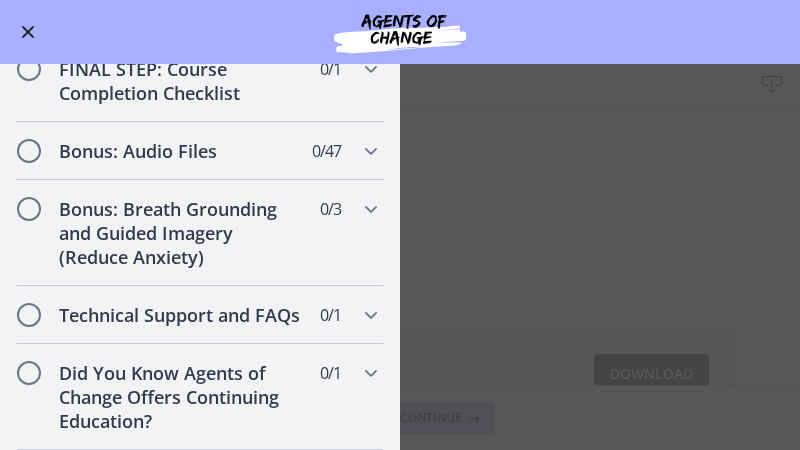 click at bounding box center (28, 32) 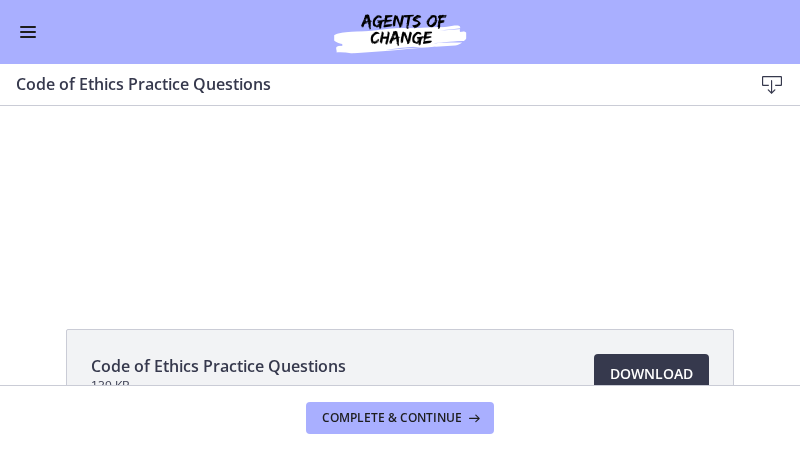 click at bounding box center [28, 32] 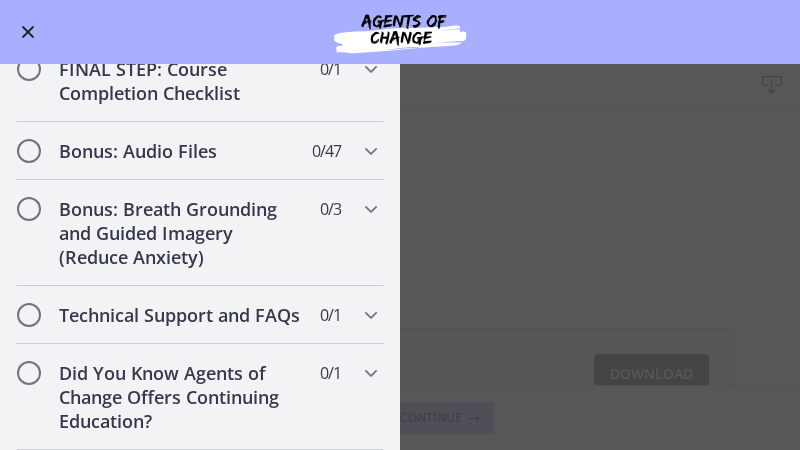 click at bounding box center [28, 32] 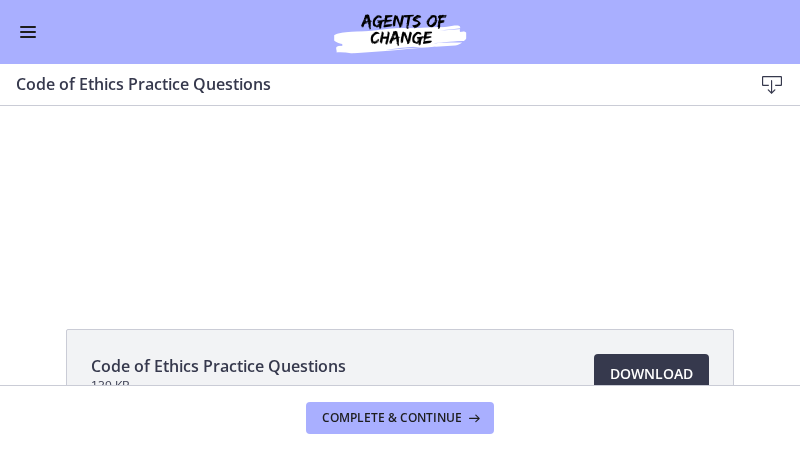 click at bounding box center [28, 32] 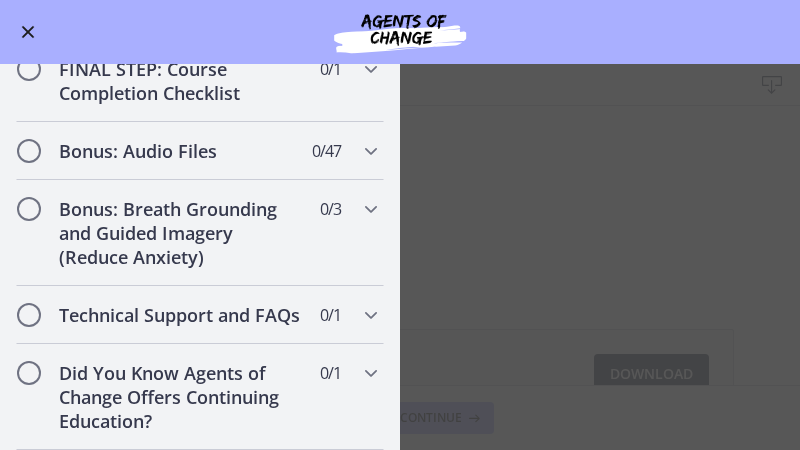scroll, scrollTop: 1452, scrollLeft: 0, axis: vertical 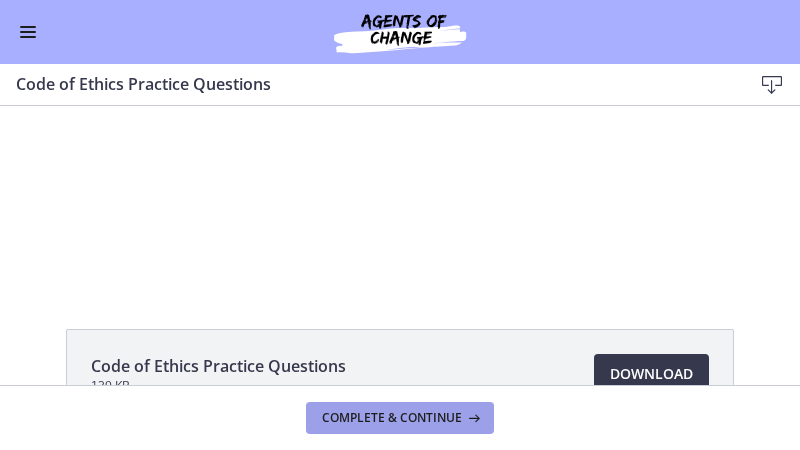 click on "Complete & continue" at bounding box center (392, 418) 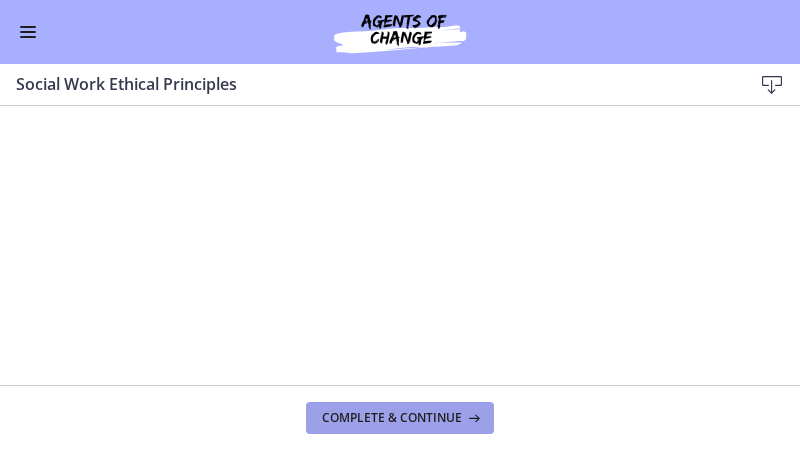 scroll, scrollTop: 1668, scrollLeft: 0, axis: vertical 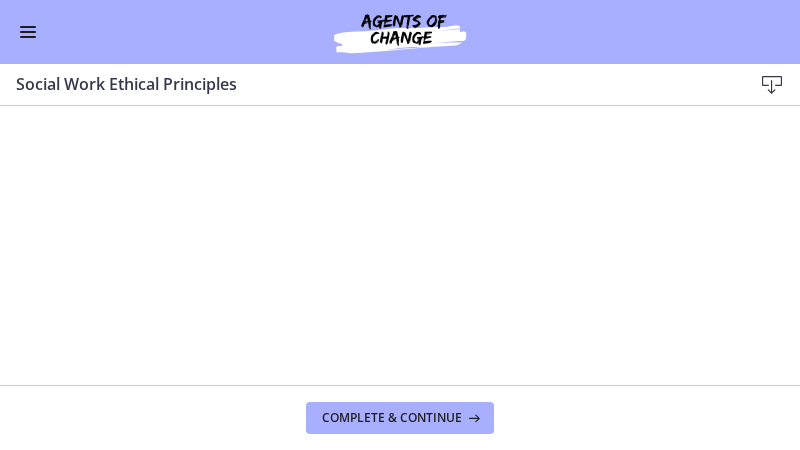 click at bounding box center (28, 32) 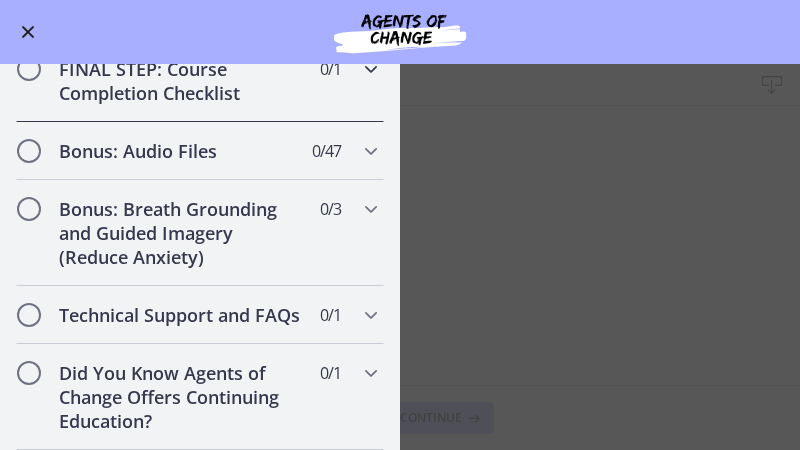 drag, startPoint x: 29, startPoint y: 32, endPoint x: 313, endPoint y: 77, distance: 287.54303 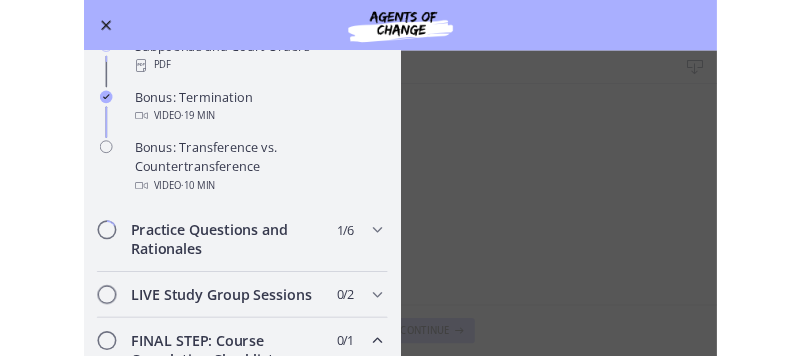 scroll, scrollTop: 1028, scrollLeft: 0, axis: vertical 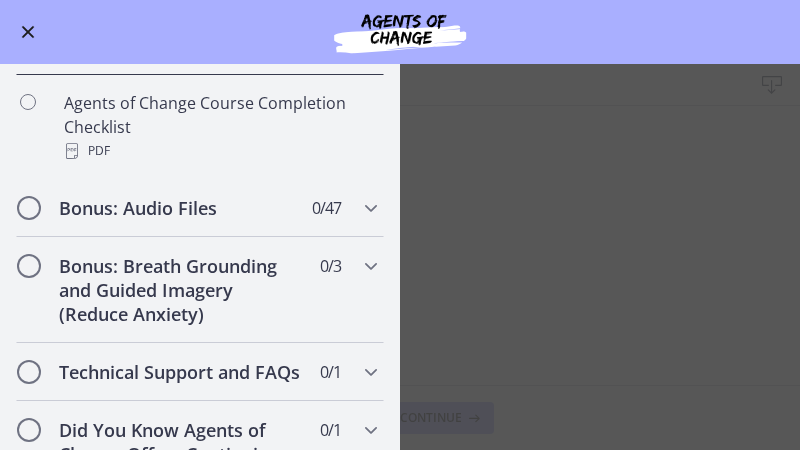 click on "Social Work Ethical Principles
Download
Enable fullscreen
Complete & continue" at bounding box center (400, 257) 